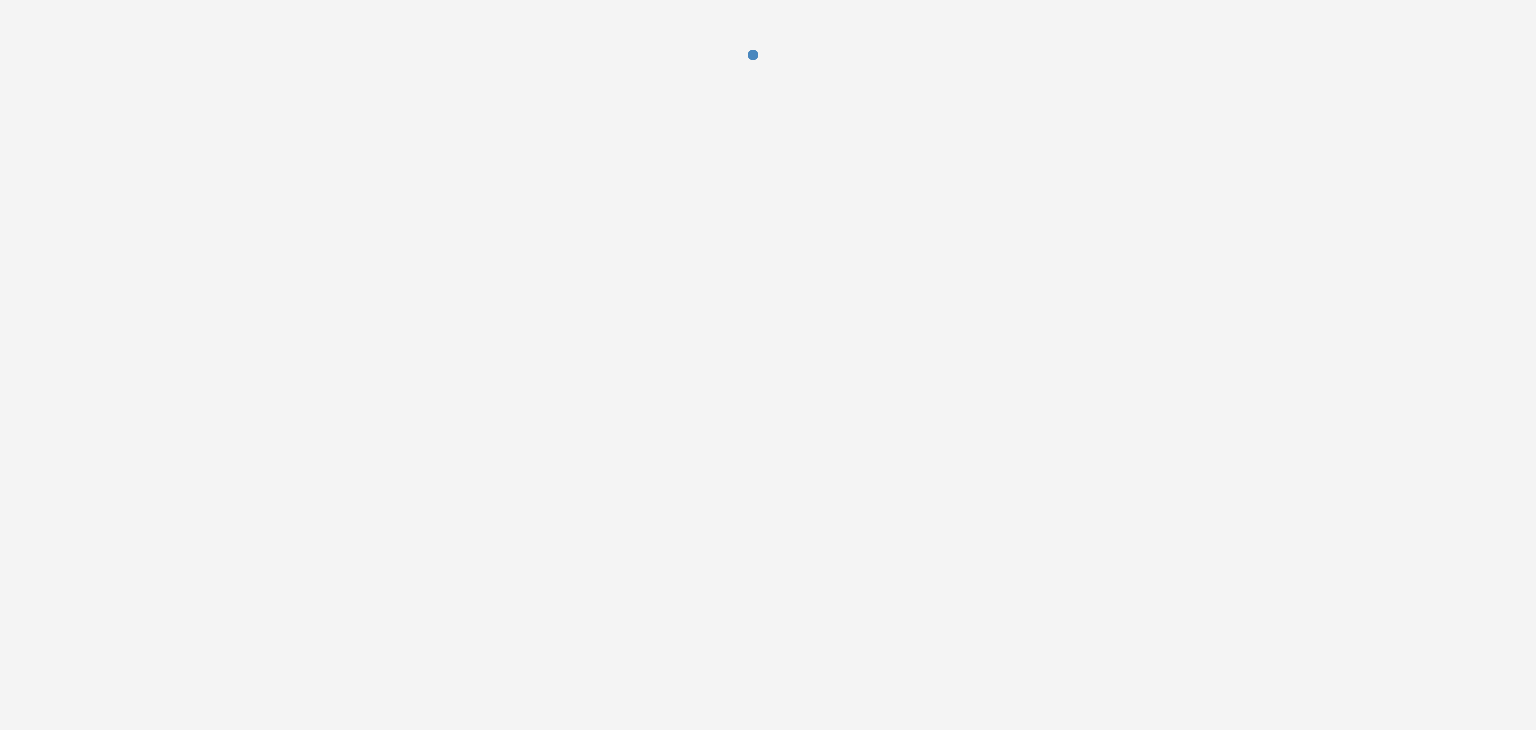 scroll, scrollTop: 0, scrollLeft: 0, axis: both 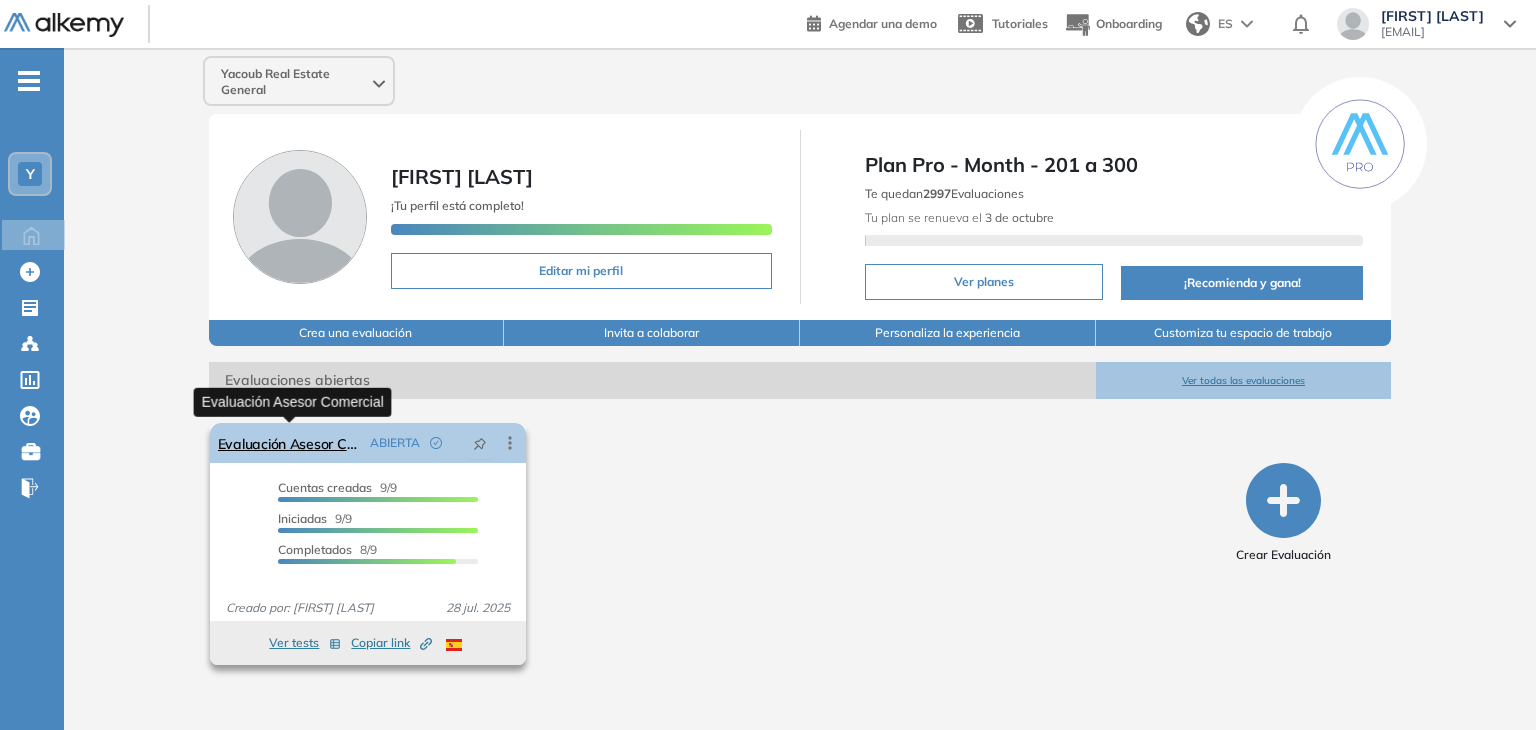 click on "Evaluación Asesor Comercial" at bounding box center [290, 443] 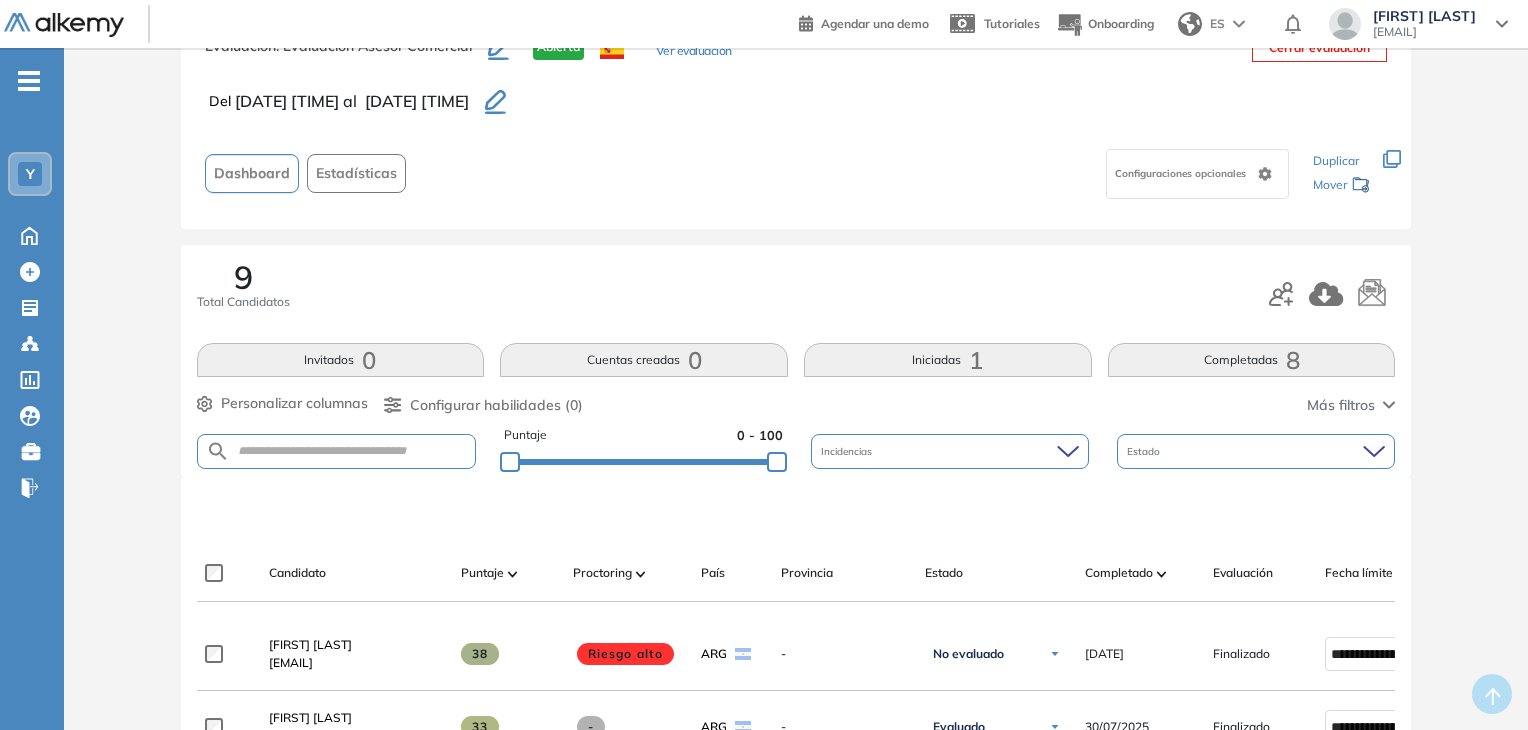 scroll, scrollTop: 200, scrollLeft: 0, axis: vertical 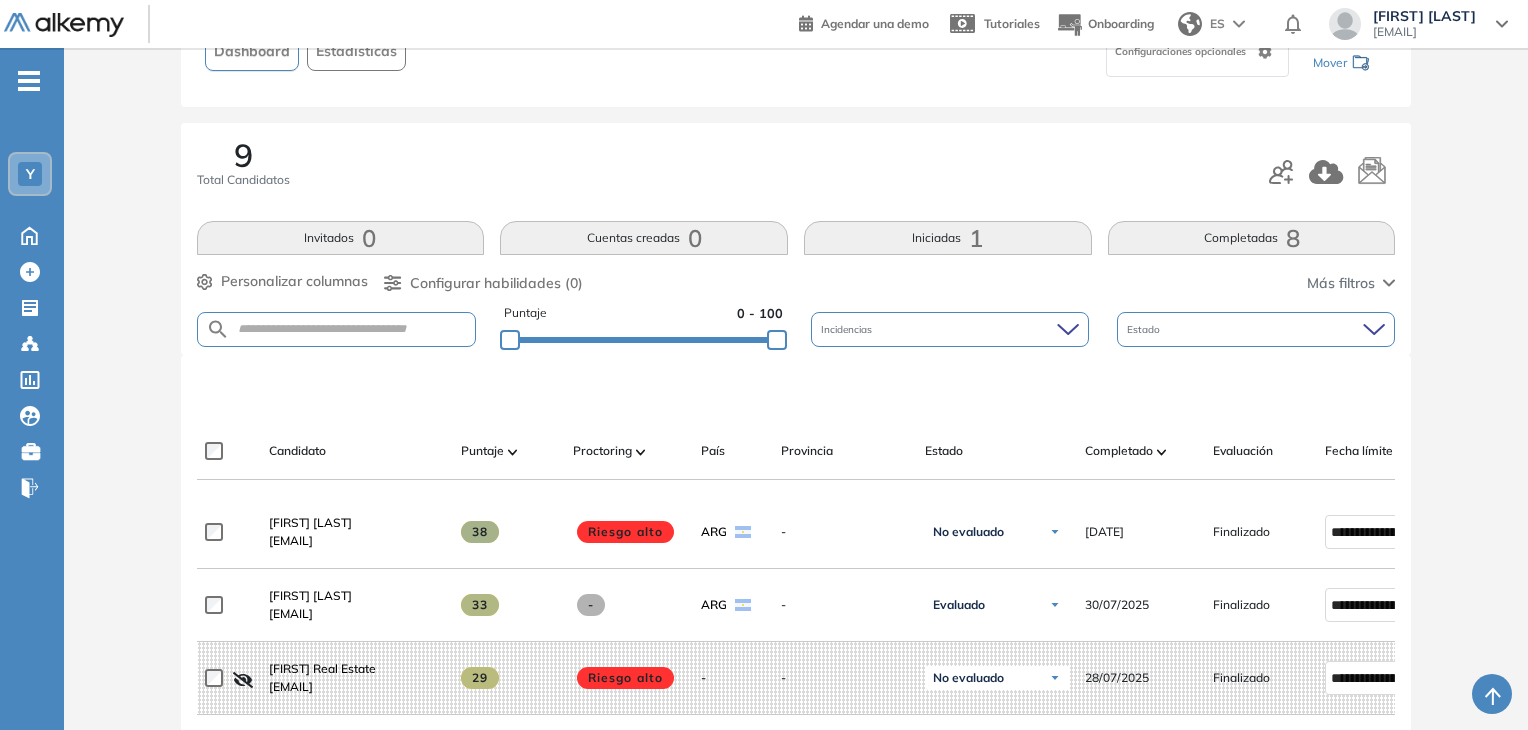 click on "Iniciadas 1" at bounding box center (948, 238) 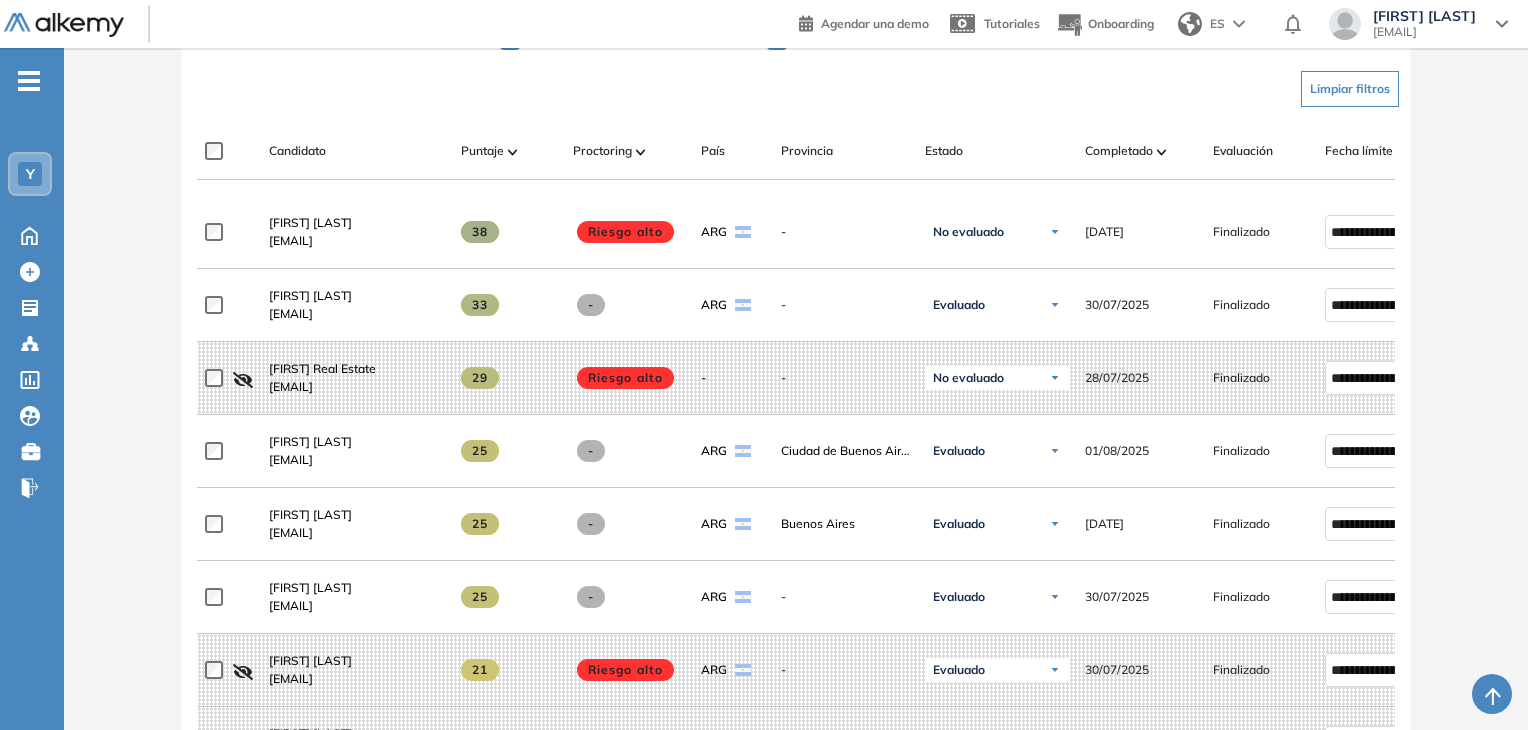 scroll, scrollTop: 200, scrollLeft: 0, axis: vertical 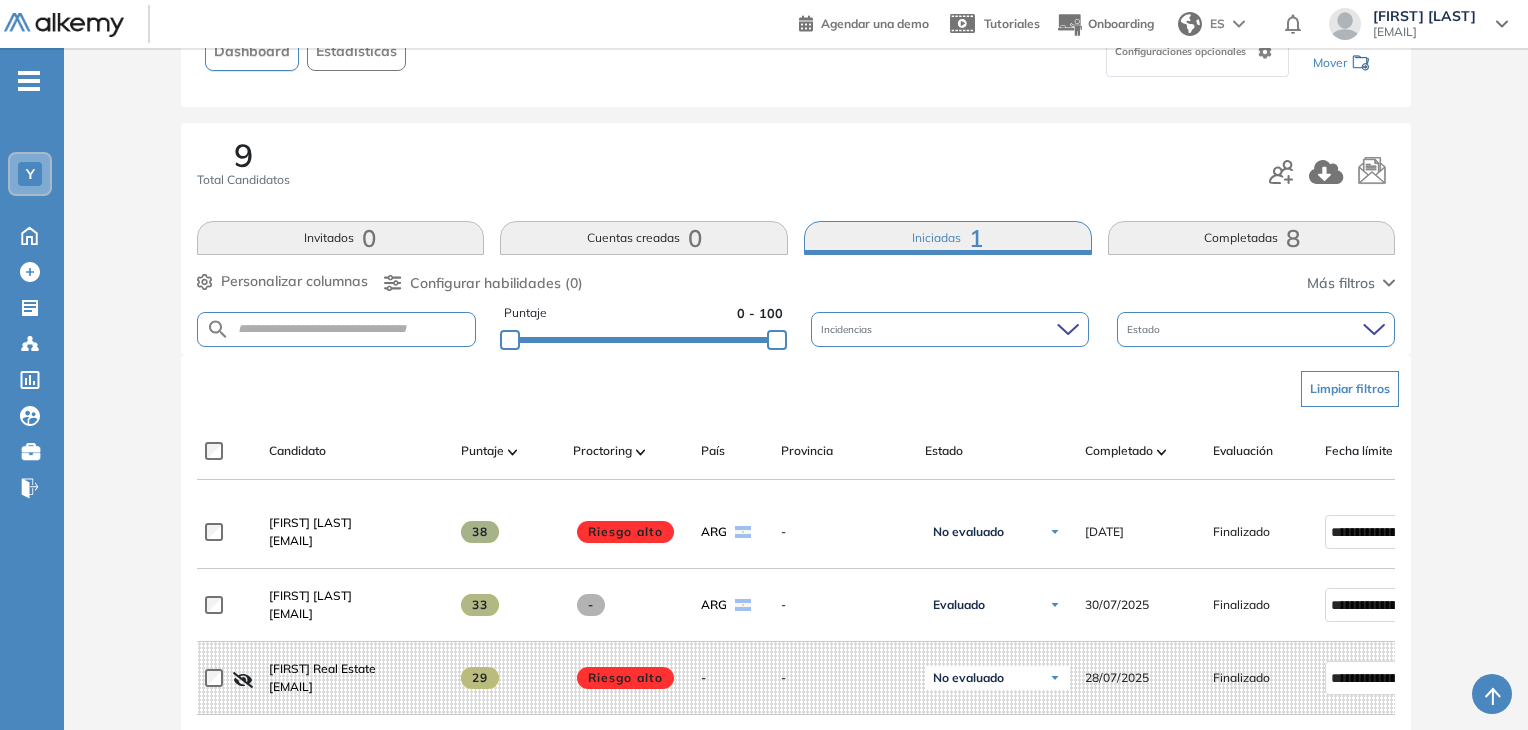 click on "Iniciadas 1" at bounding box center [948, 238] 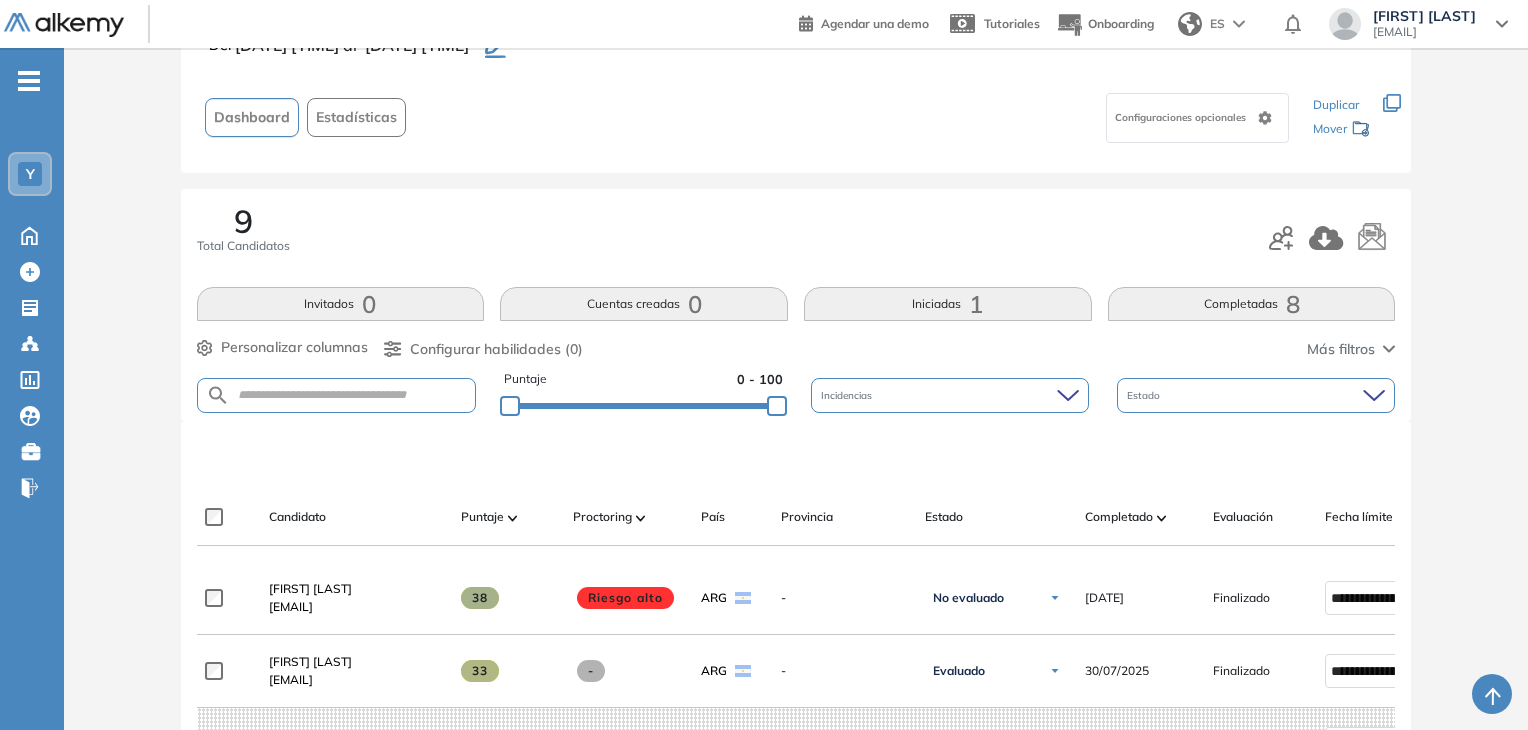 scroll, scrollTop: 100, scrollLeft: 0, axis: vertical 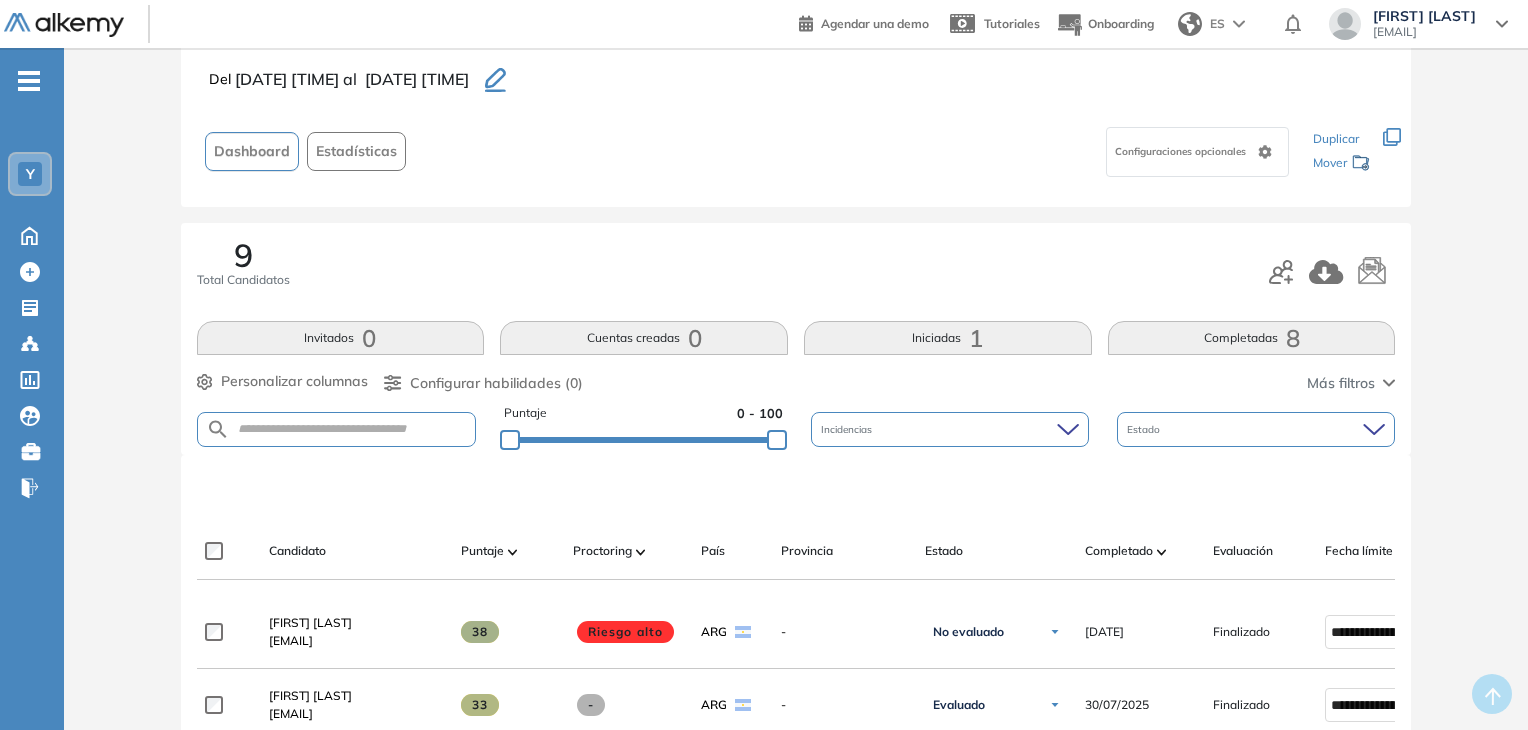 click on "1" at bounding box center [976, 338] 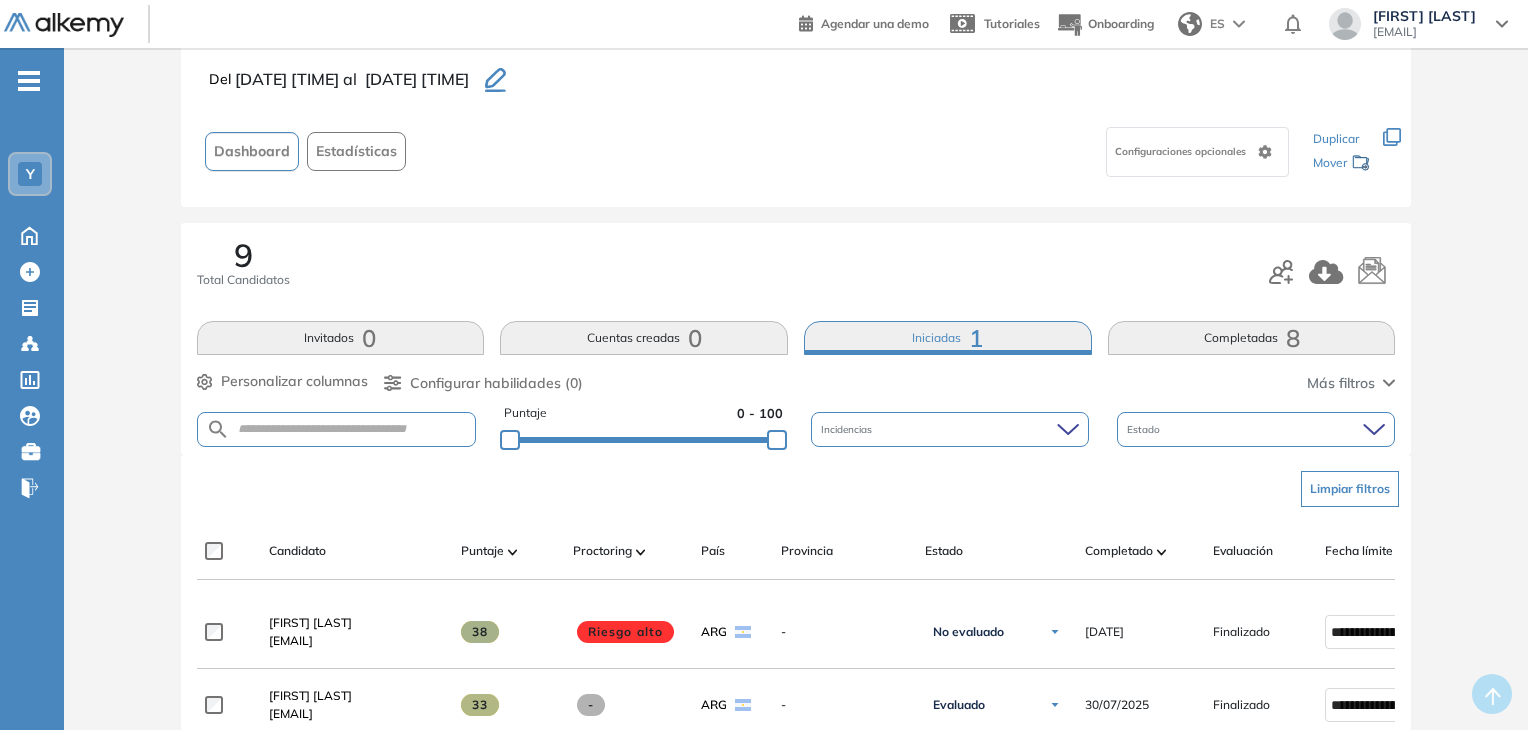 click on "Completadas 8" at bounding box center (1252, 338) 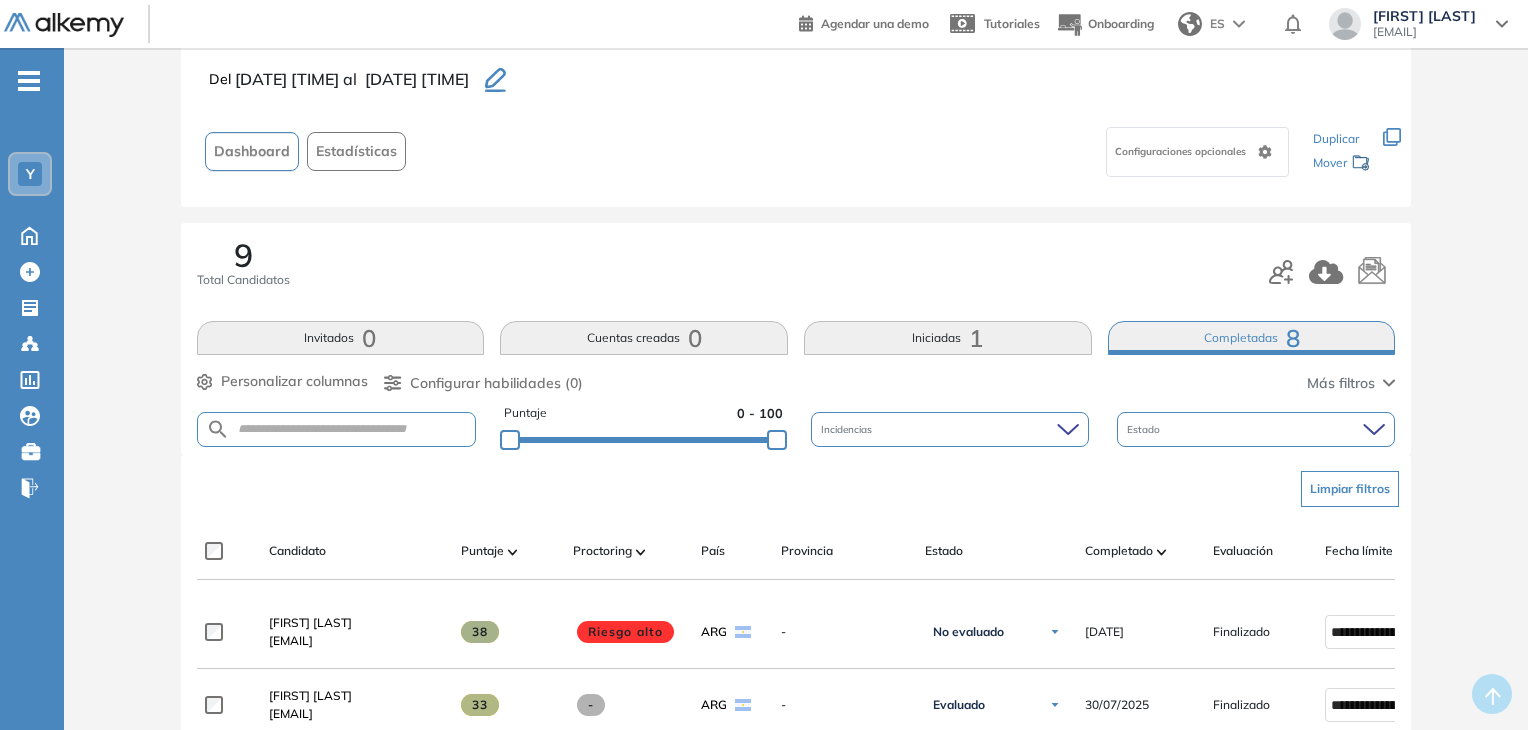 click on "Iniciadas 1" at bounding box center (948, 338) 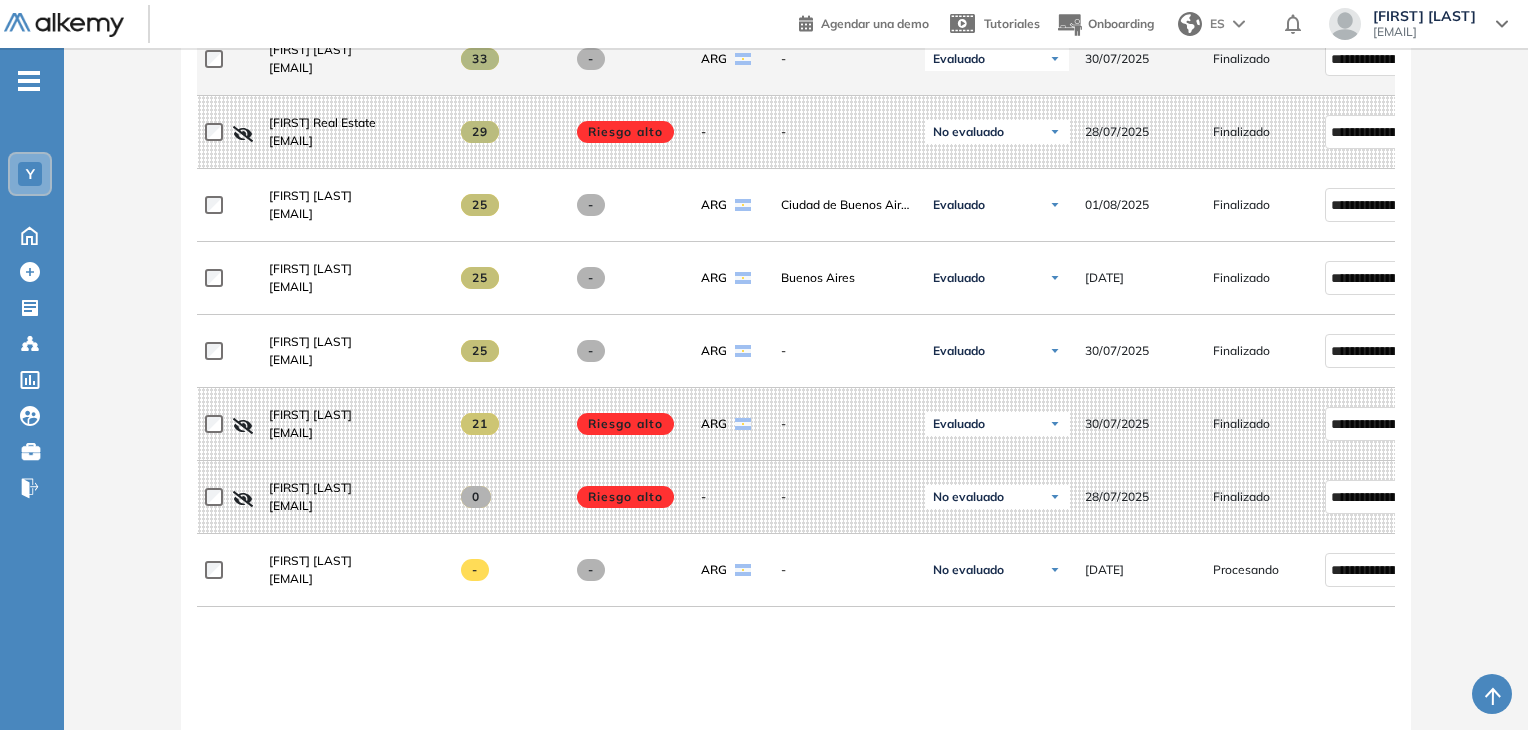 scroll, scrollTop: 800, scrollLeft: 0, axis: vertical 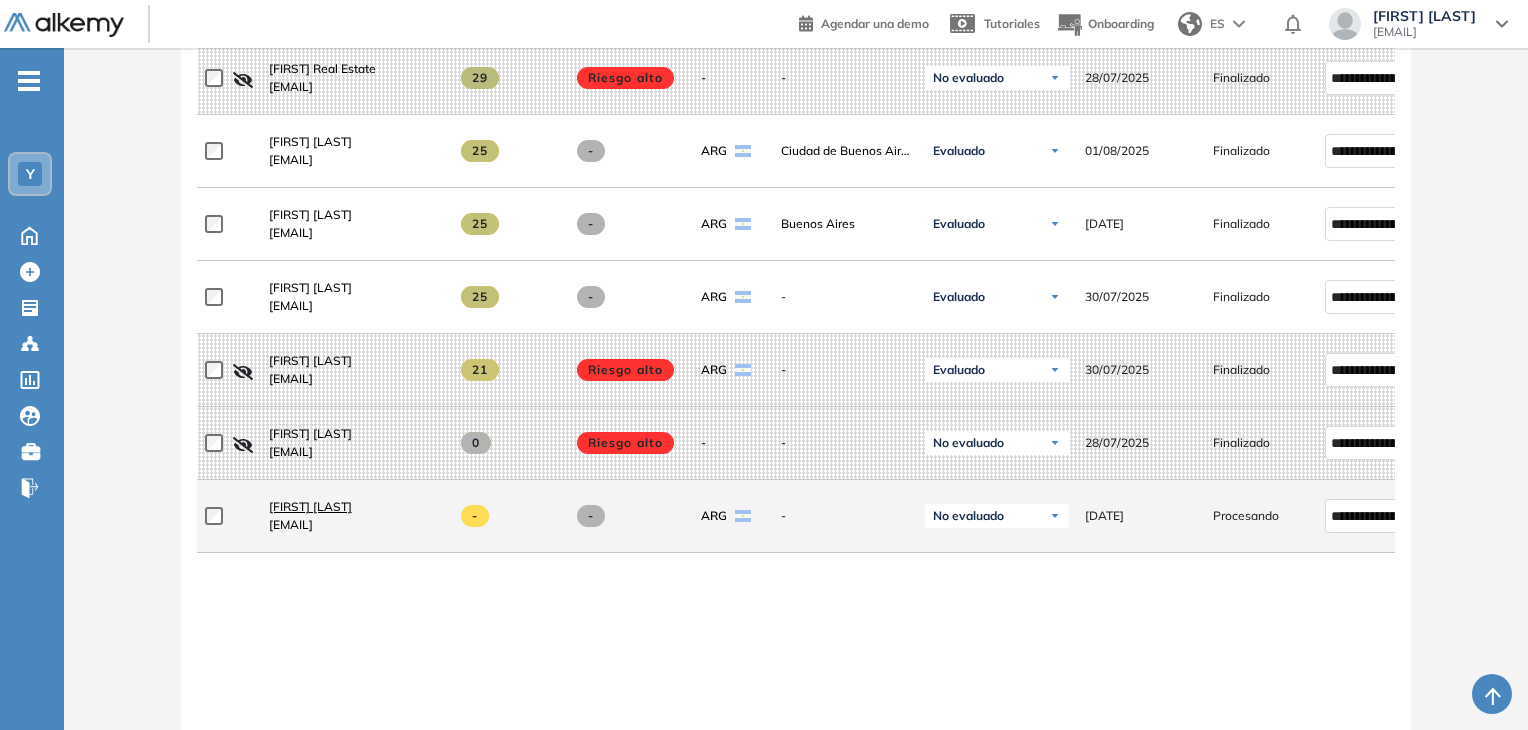 click on "[FIRST] [LAST]" at bounding box center [310, 506] 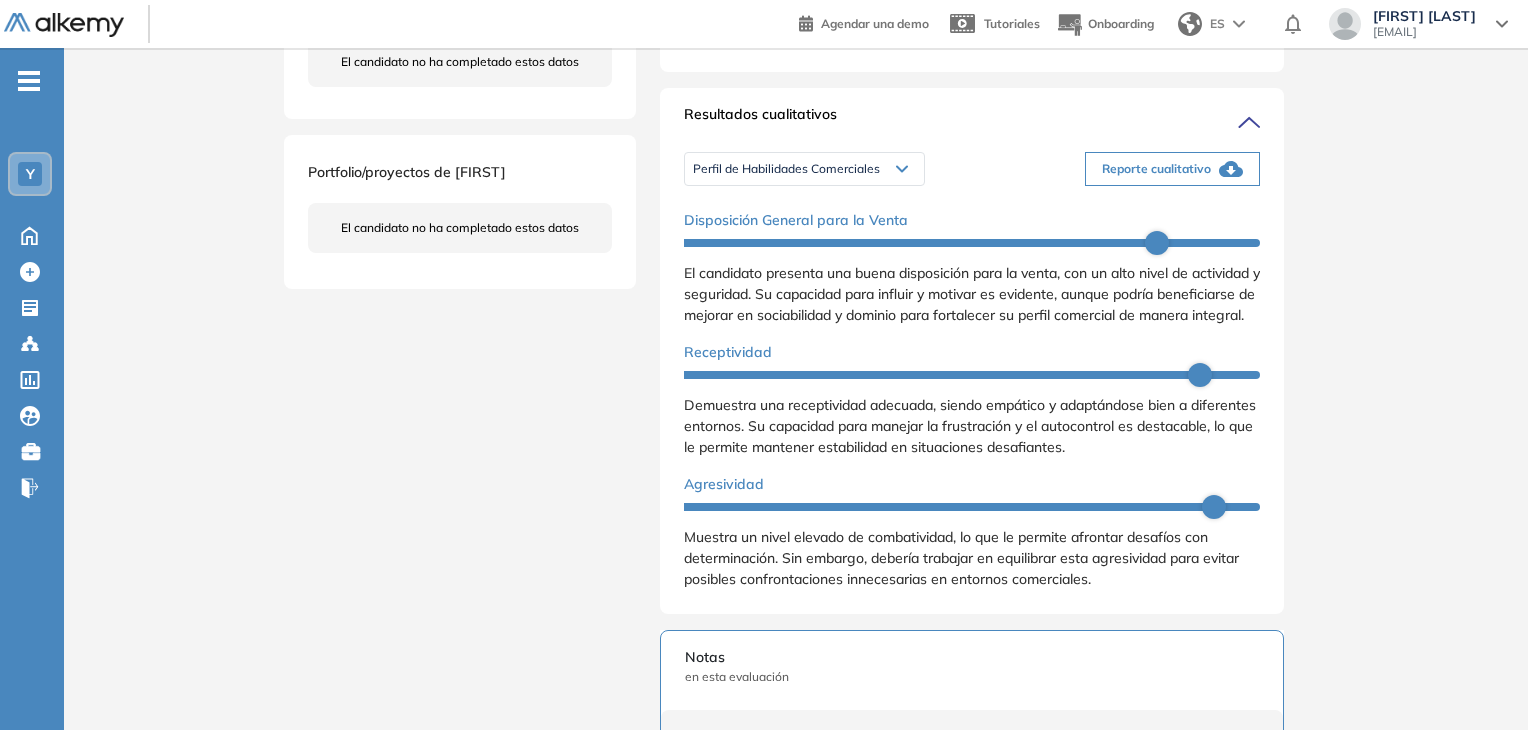 scroll, scrollTop: 600, scrollLeft: 0, axis: vertical 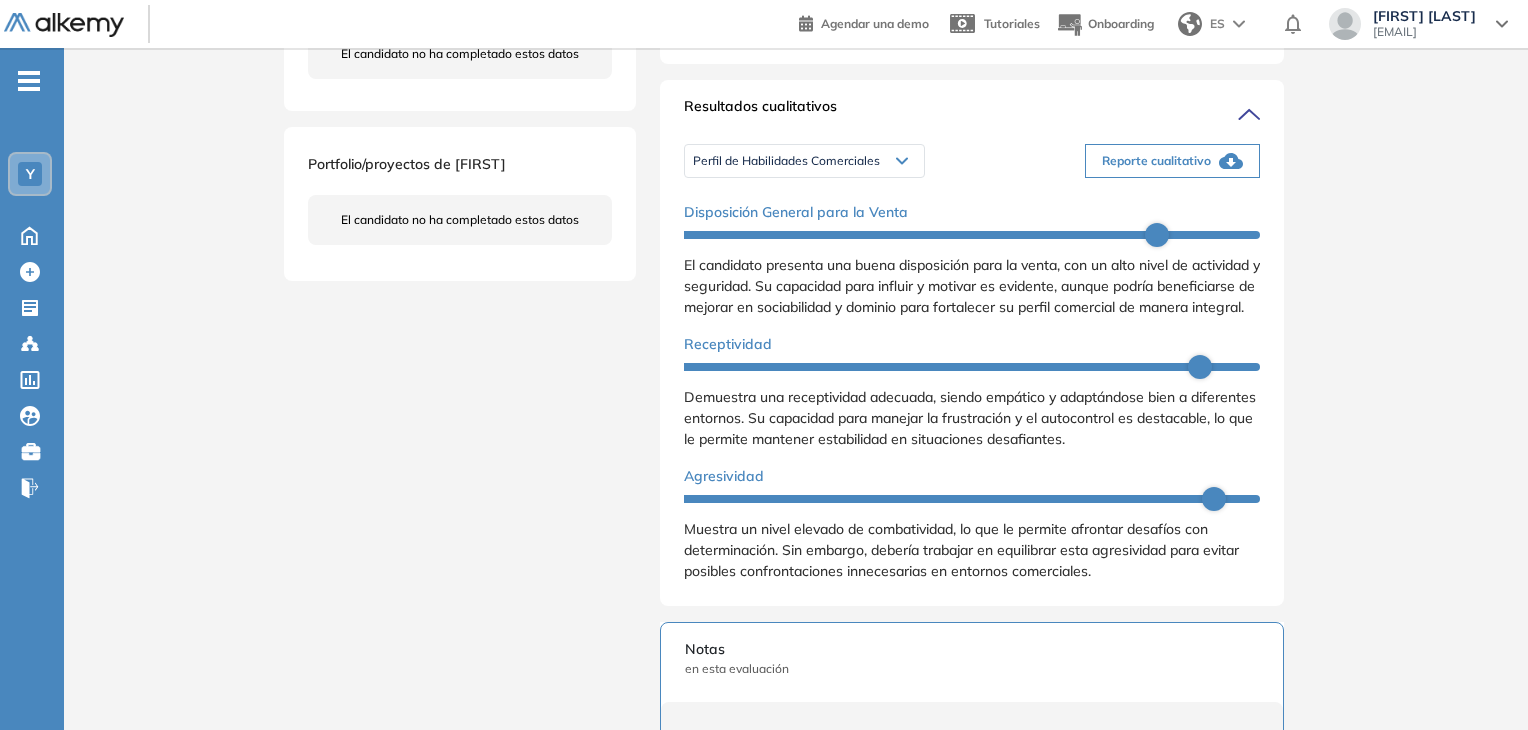 click on "Perfil de Habilidades Comerciales" at bounding box center (786, 161) 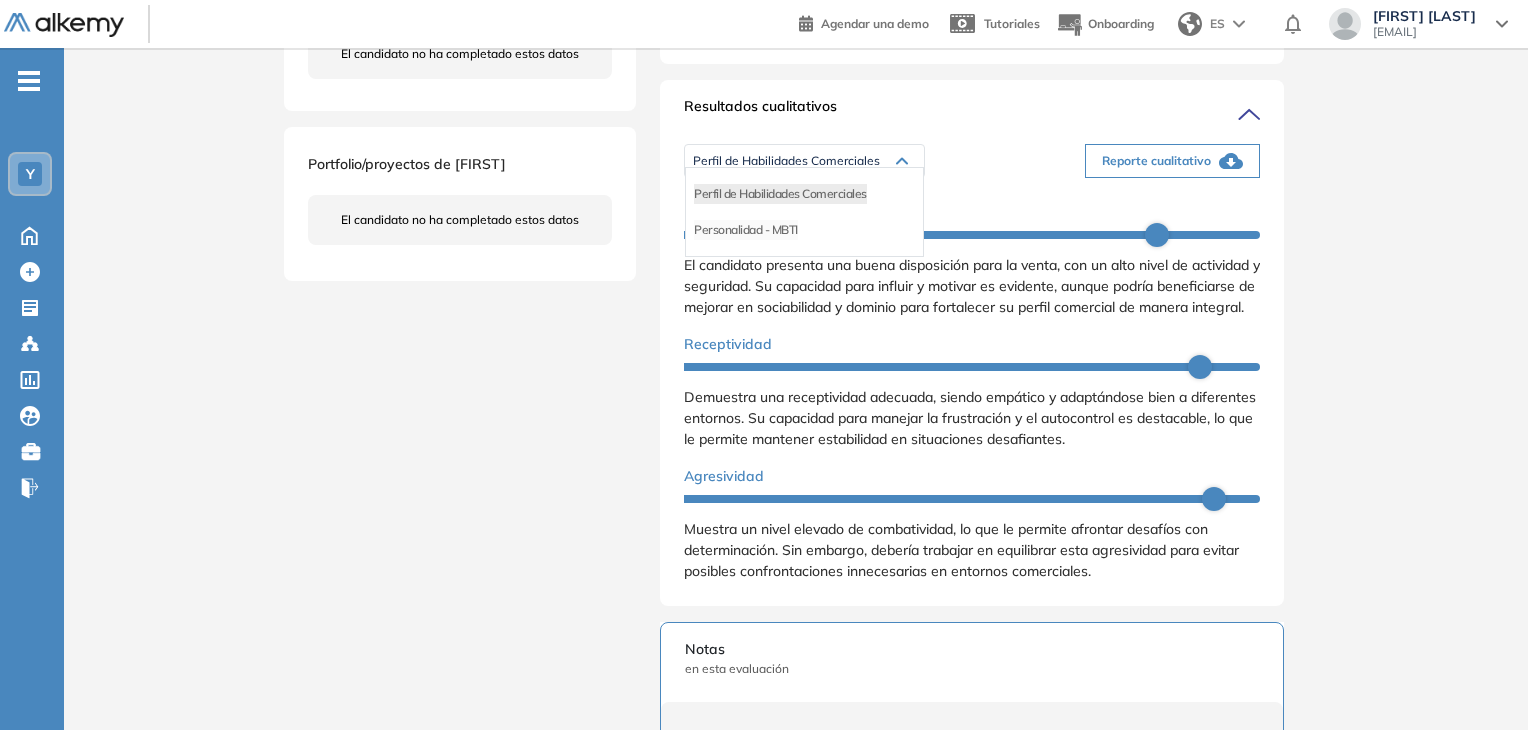 click on "Personalidad - MBTI" at bounding box center [746, 230] 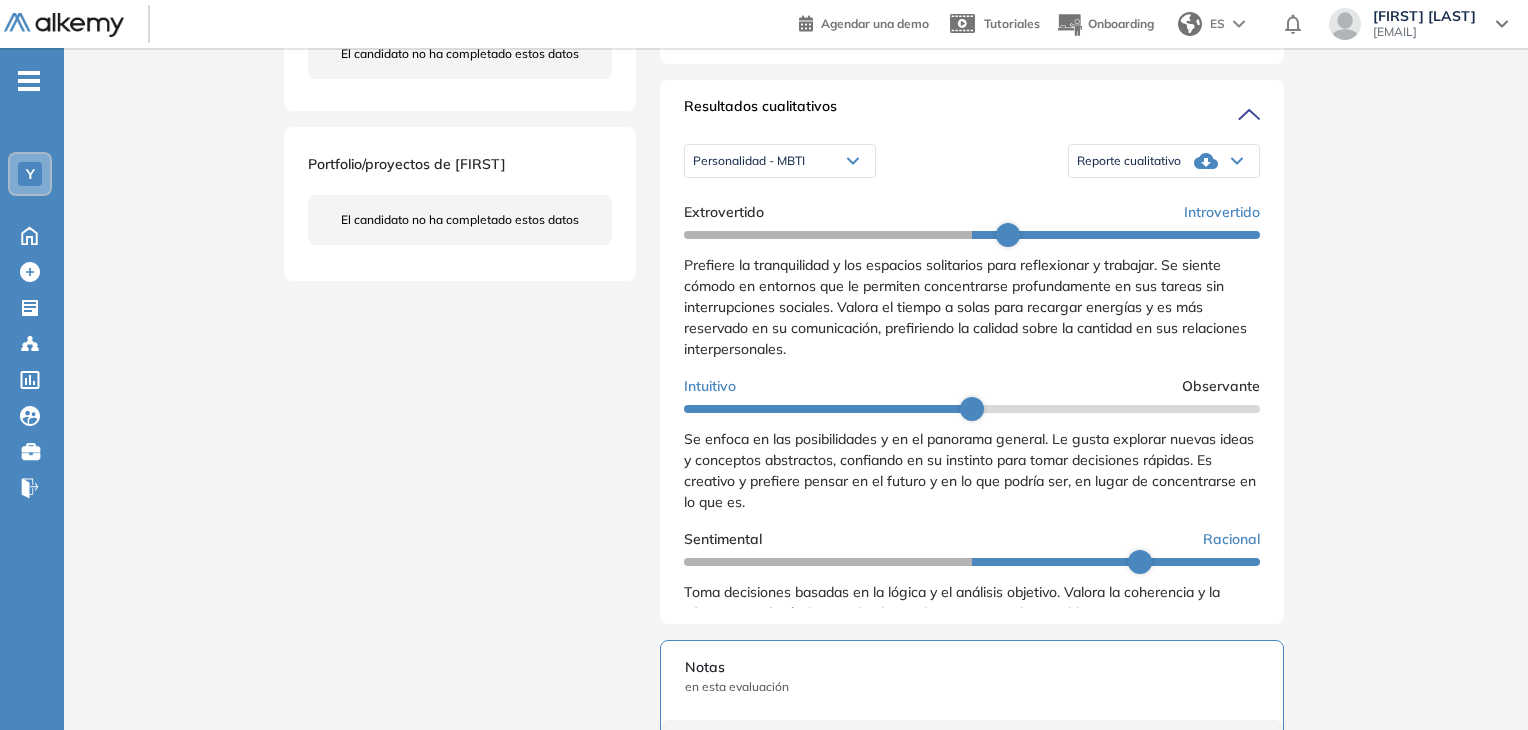 click on "Personalidad - MBTI" at bounding box center (780, 161) 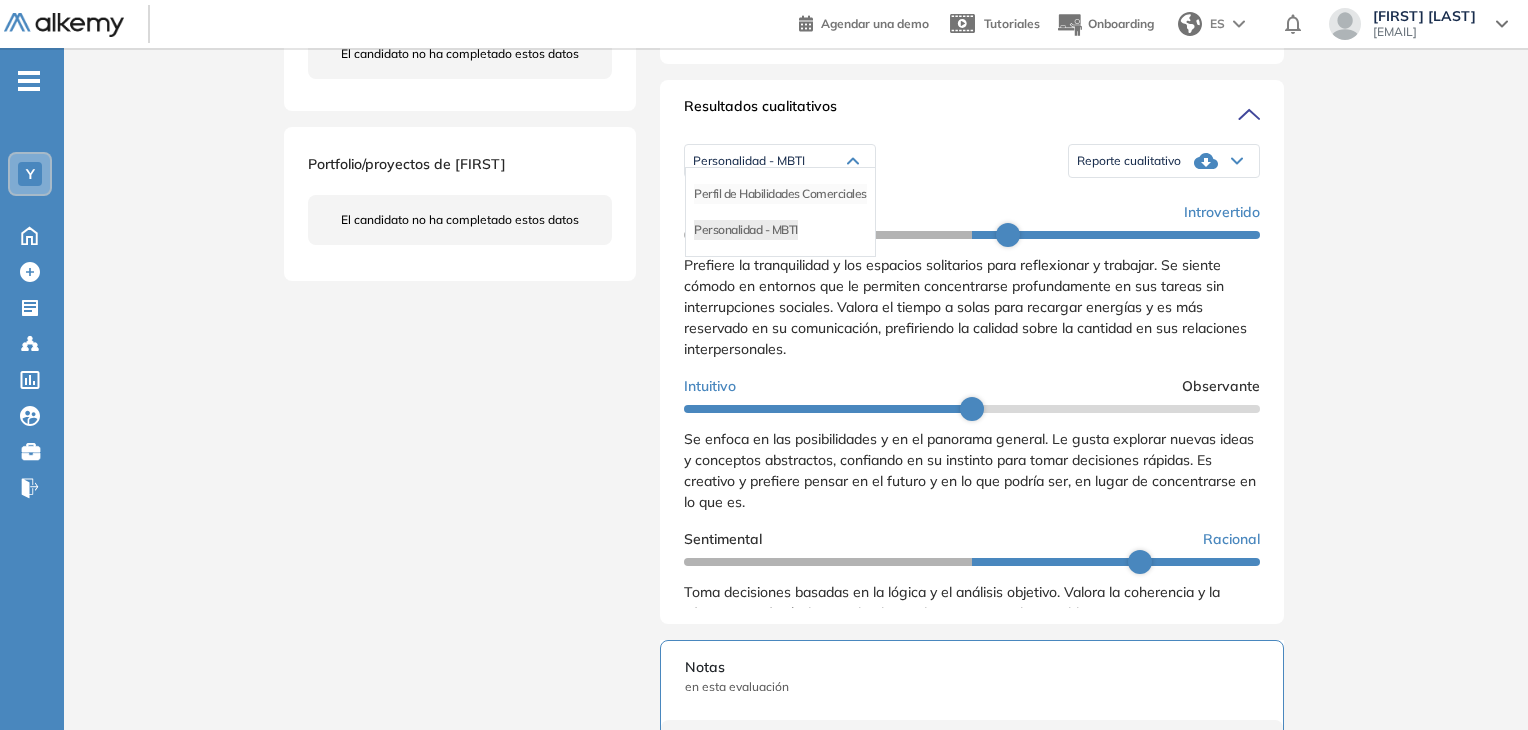 click on "Perfil de Habilidades Comerciales" at bounding box center [780, 194] 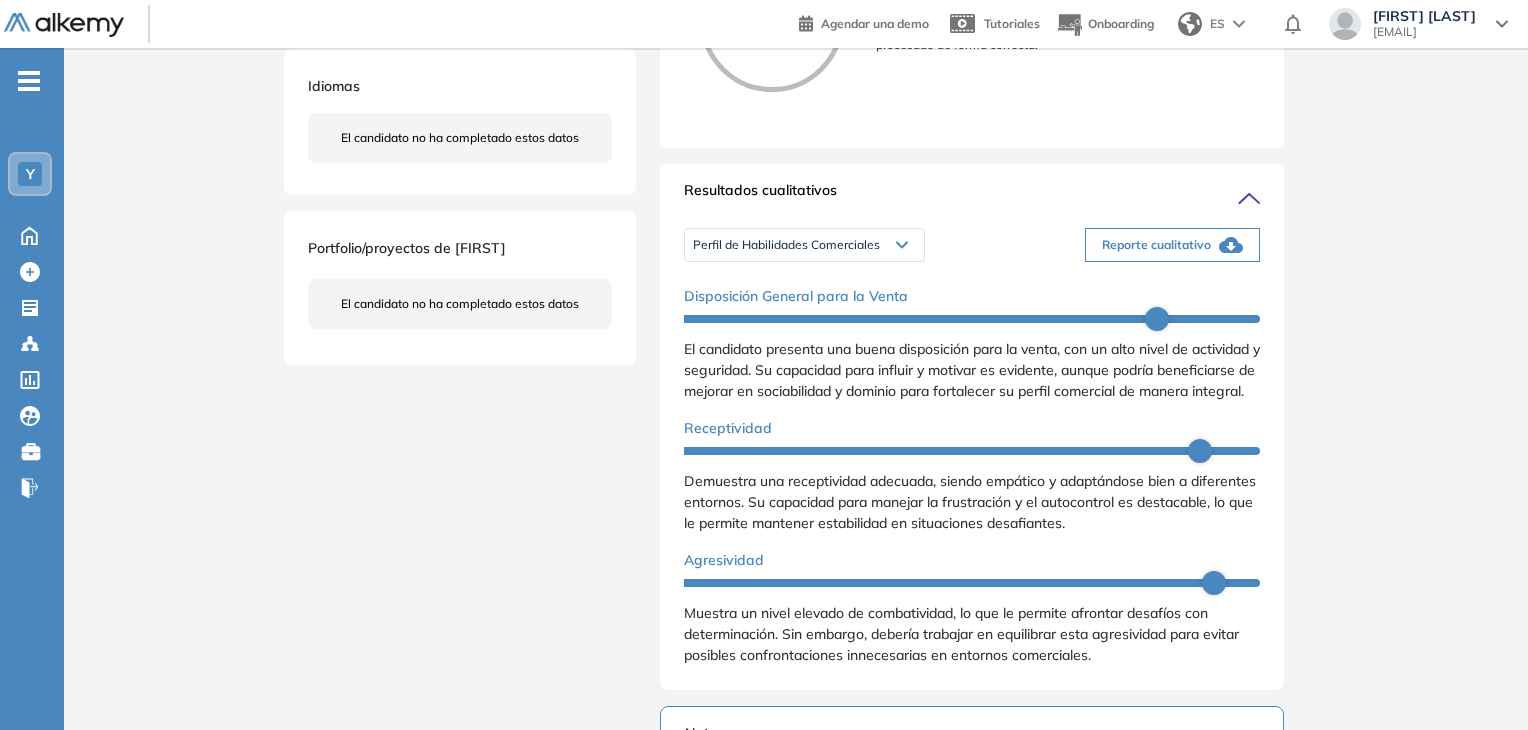 scroll, scrollTop: 400, scrollLeft: 0, axis: vertical 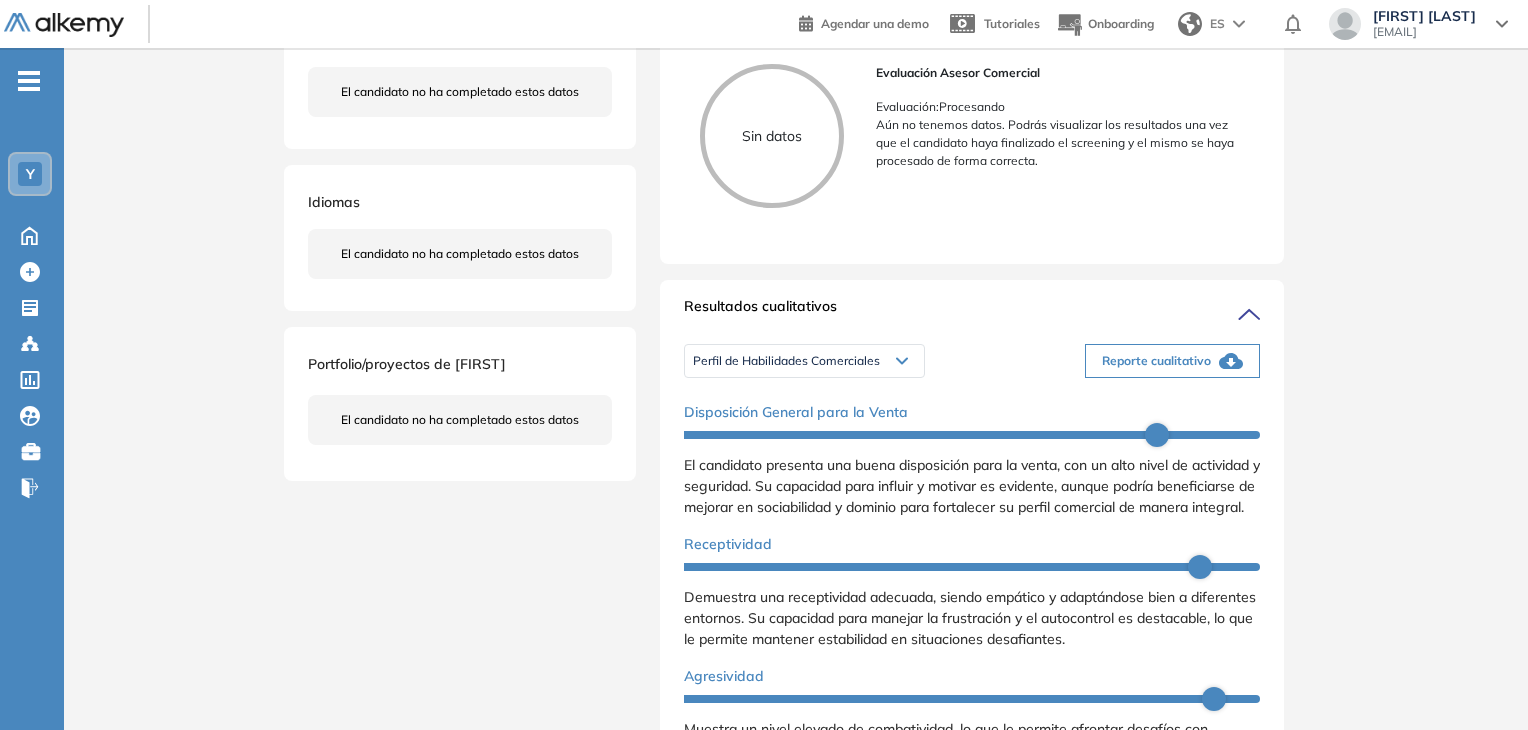 click on "Reporte cualitativo" at bounding box center [1156, 361] 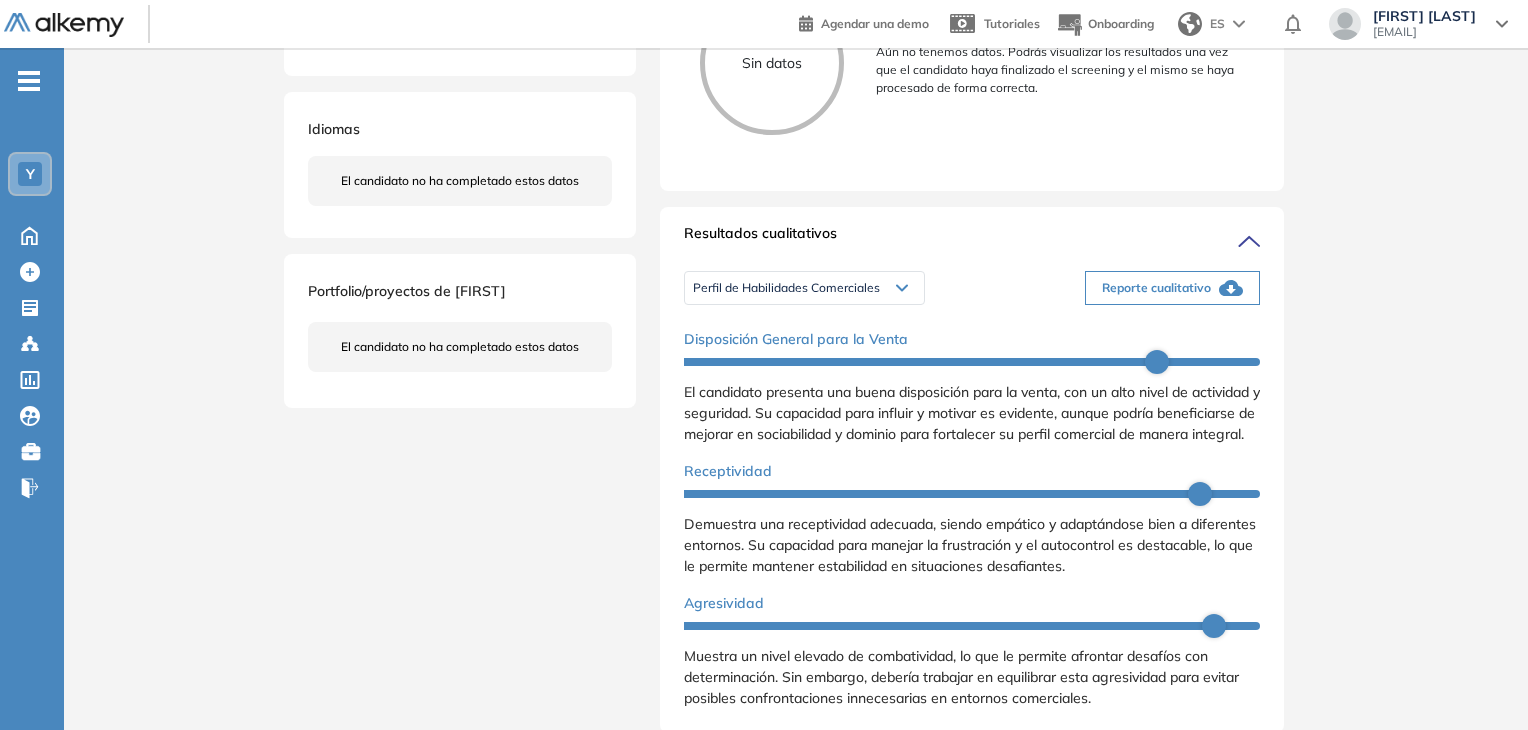 scroll, scrollTop: 600, scrollLeft: 0, axis: vertical 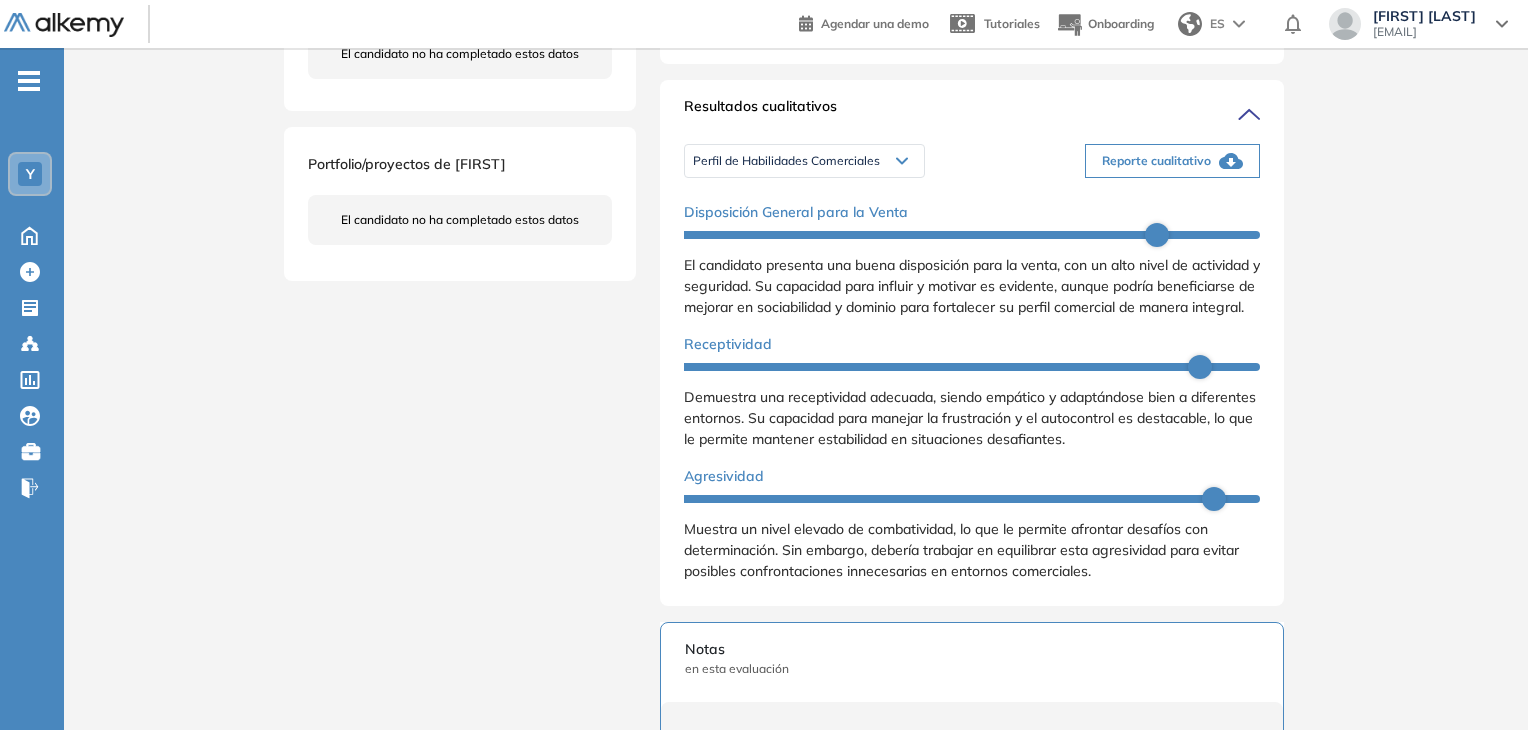 click on "Reporte cualitativo" at bounding box center (1156, 161) 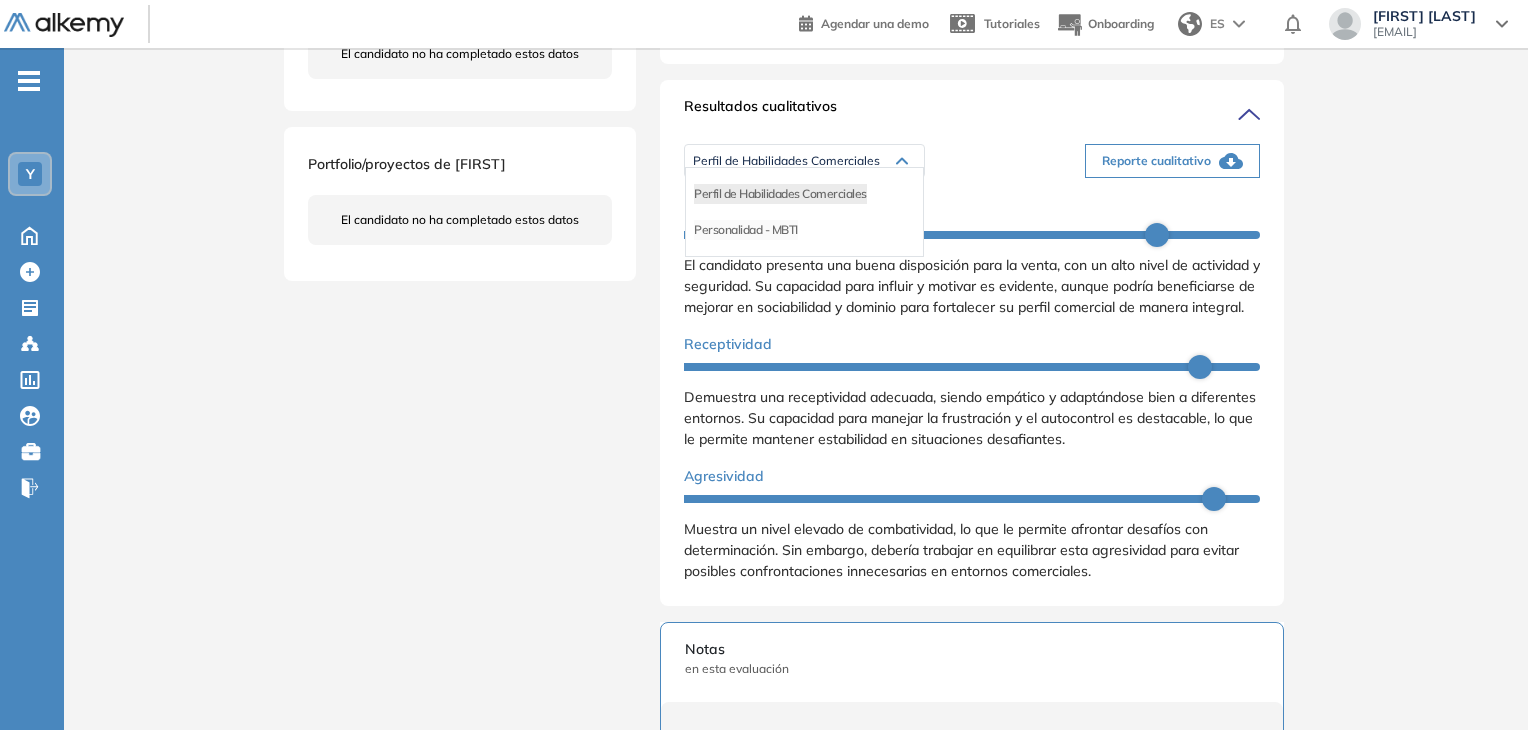 click on "Personalidad - MBTI" at bounding box center [746, 230] 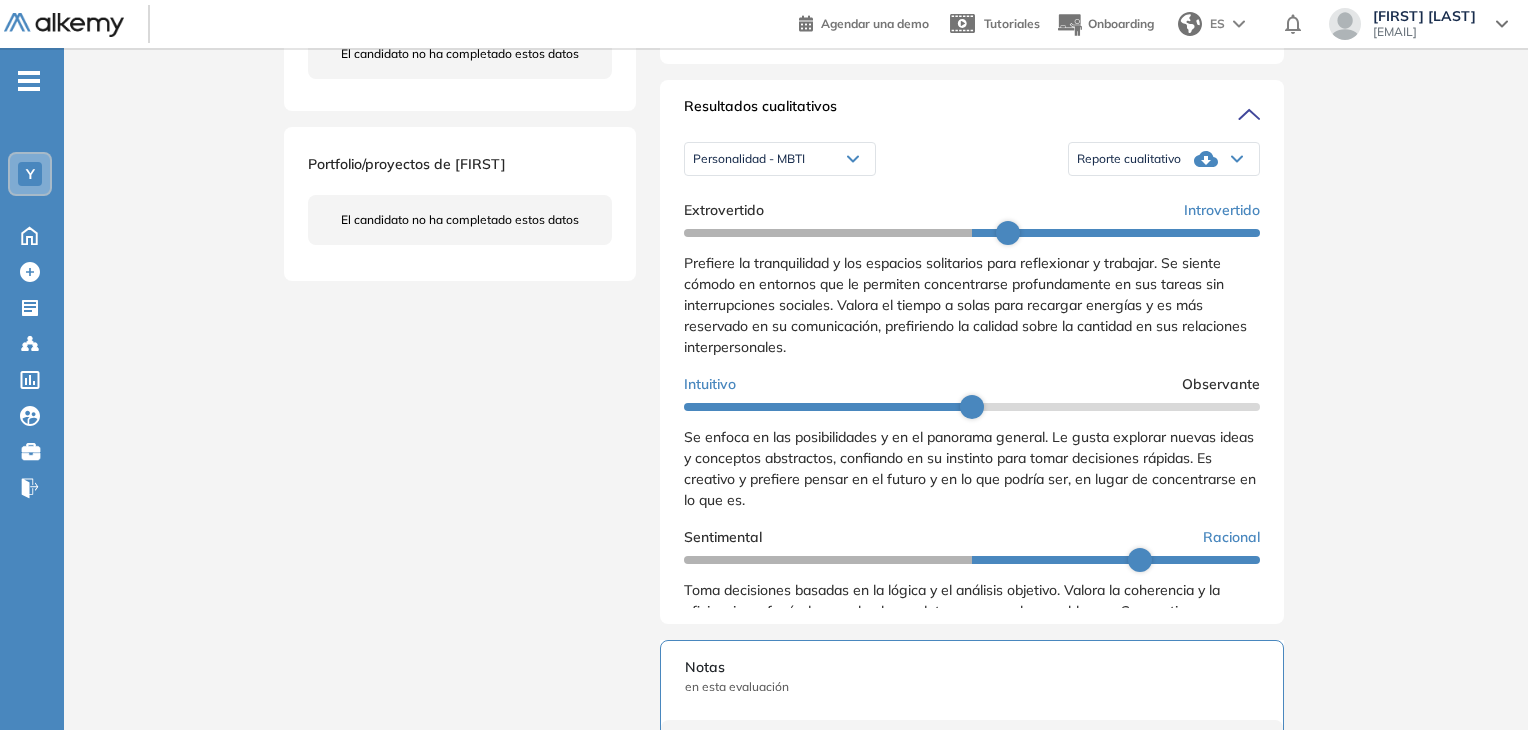 click 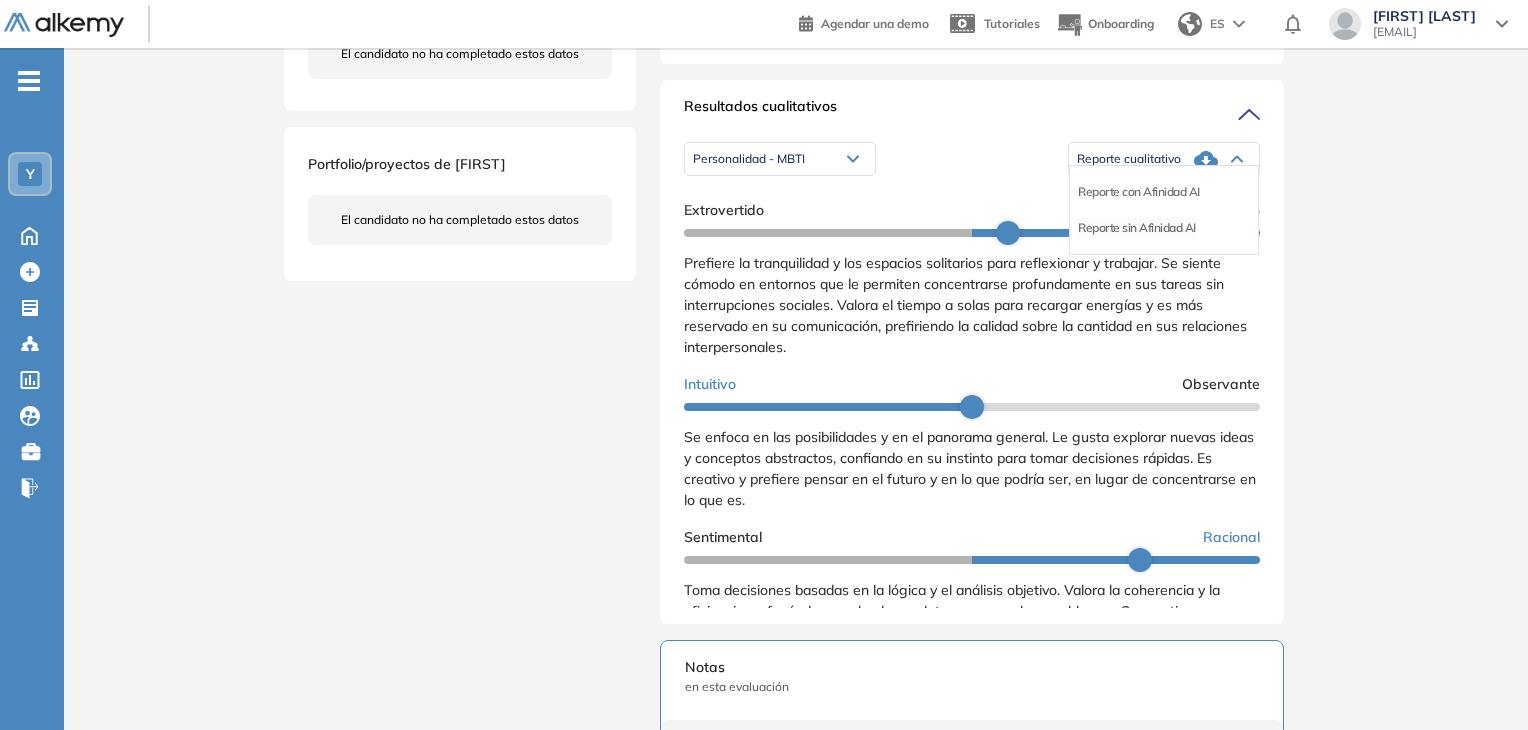 click on "Reporte sin Afinidad AI" at bounding box center (1137, 228) 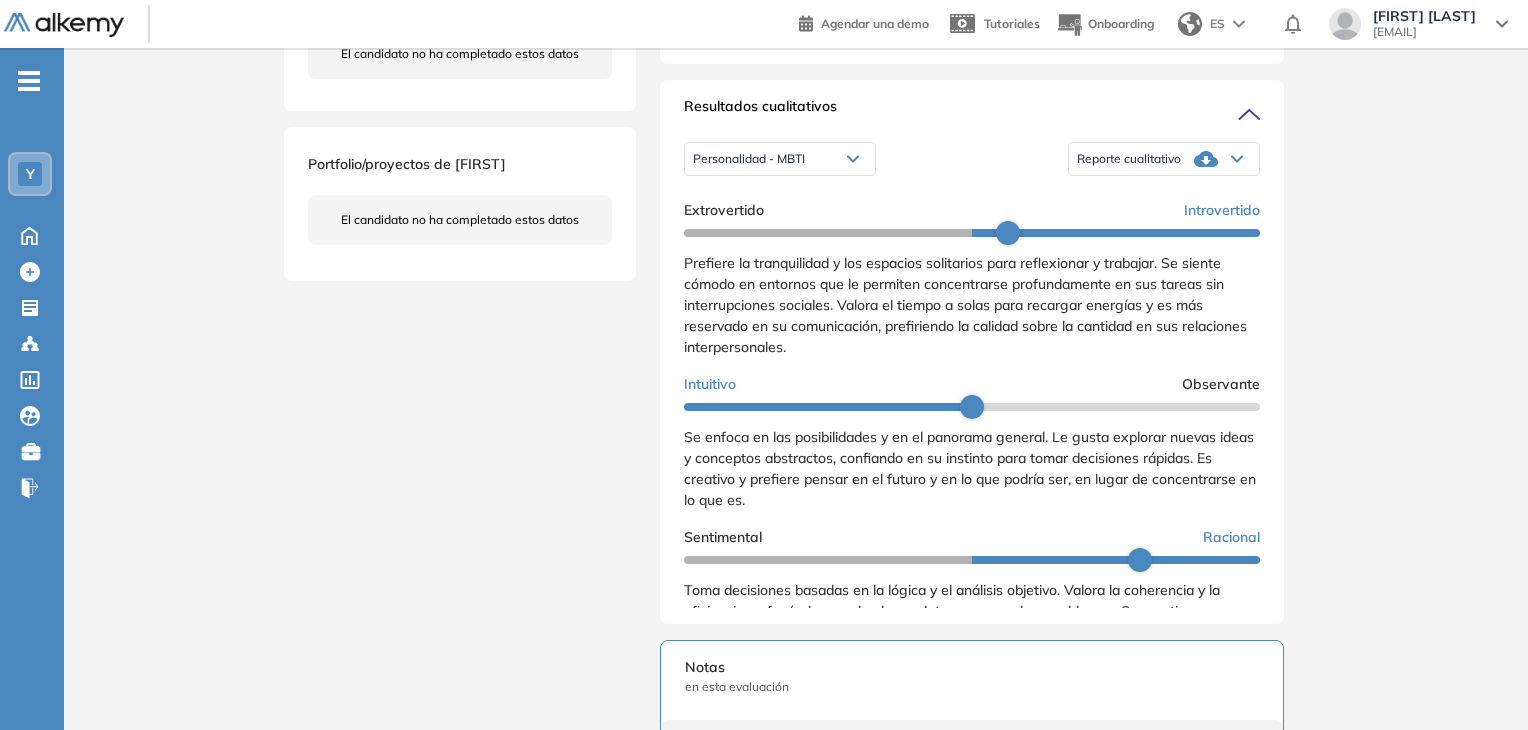 click 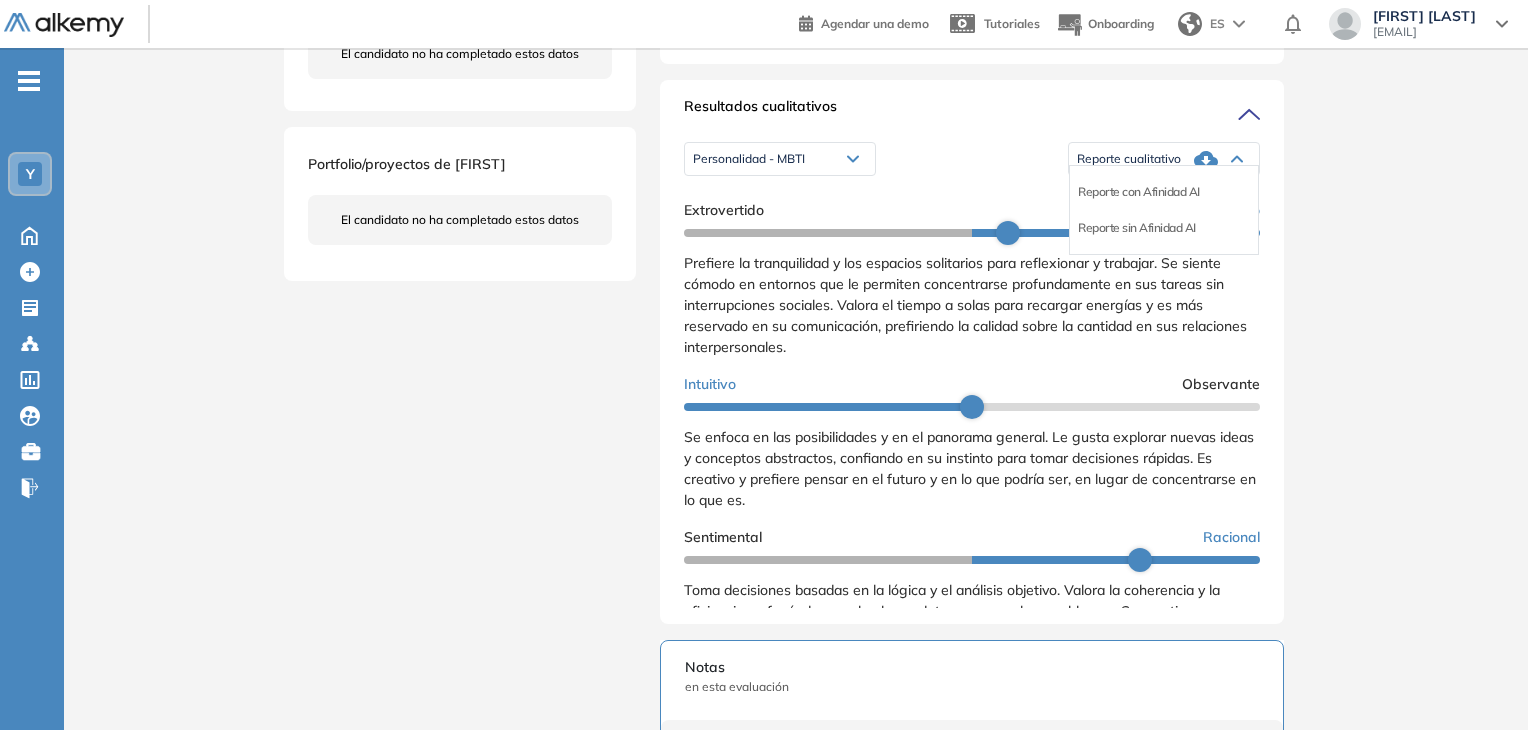 click on "Personalidad - MBTI" at bounding box center [749, 159] 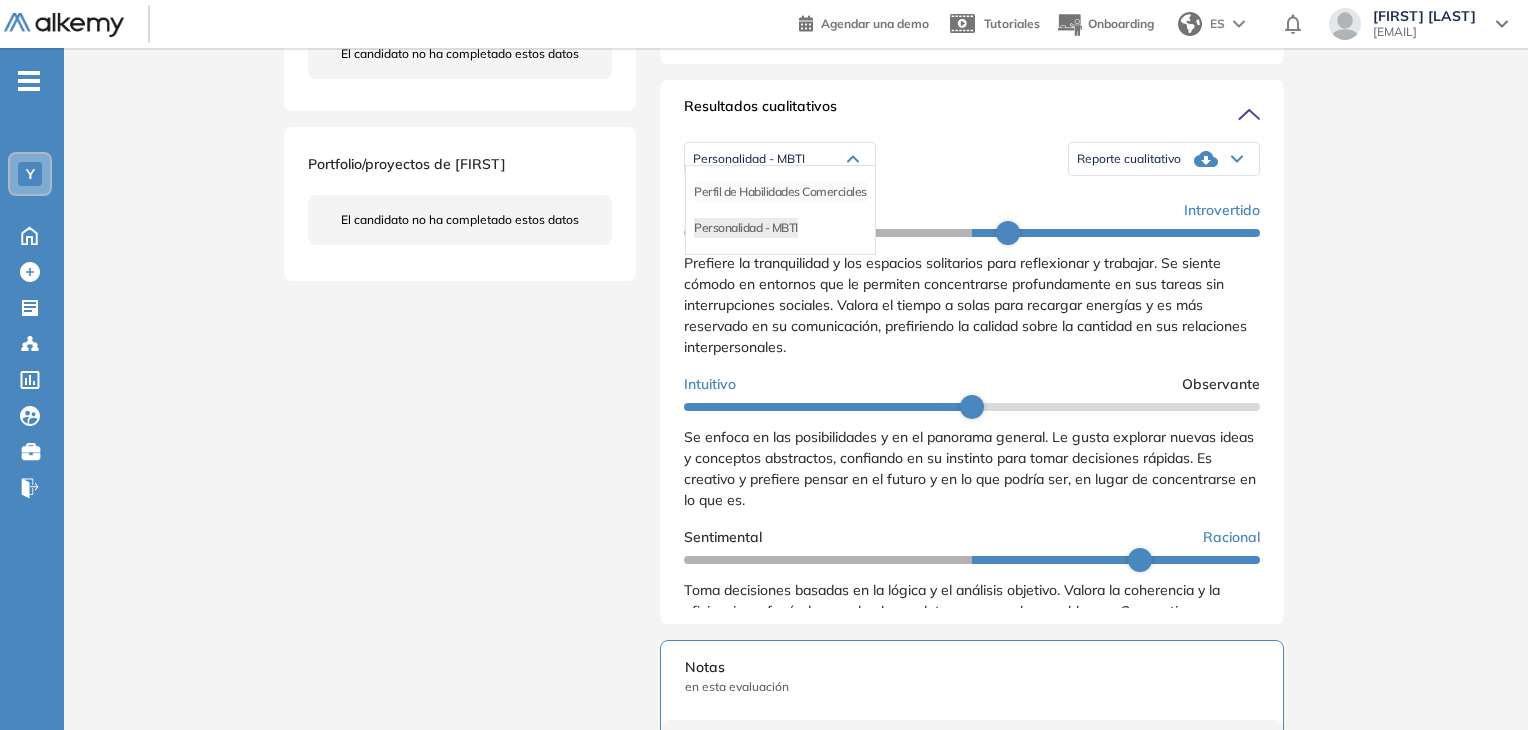 click on "Perfil de Habilidades Comerciales" at bounding box center [780, 192] 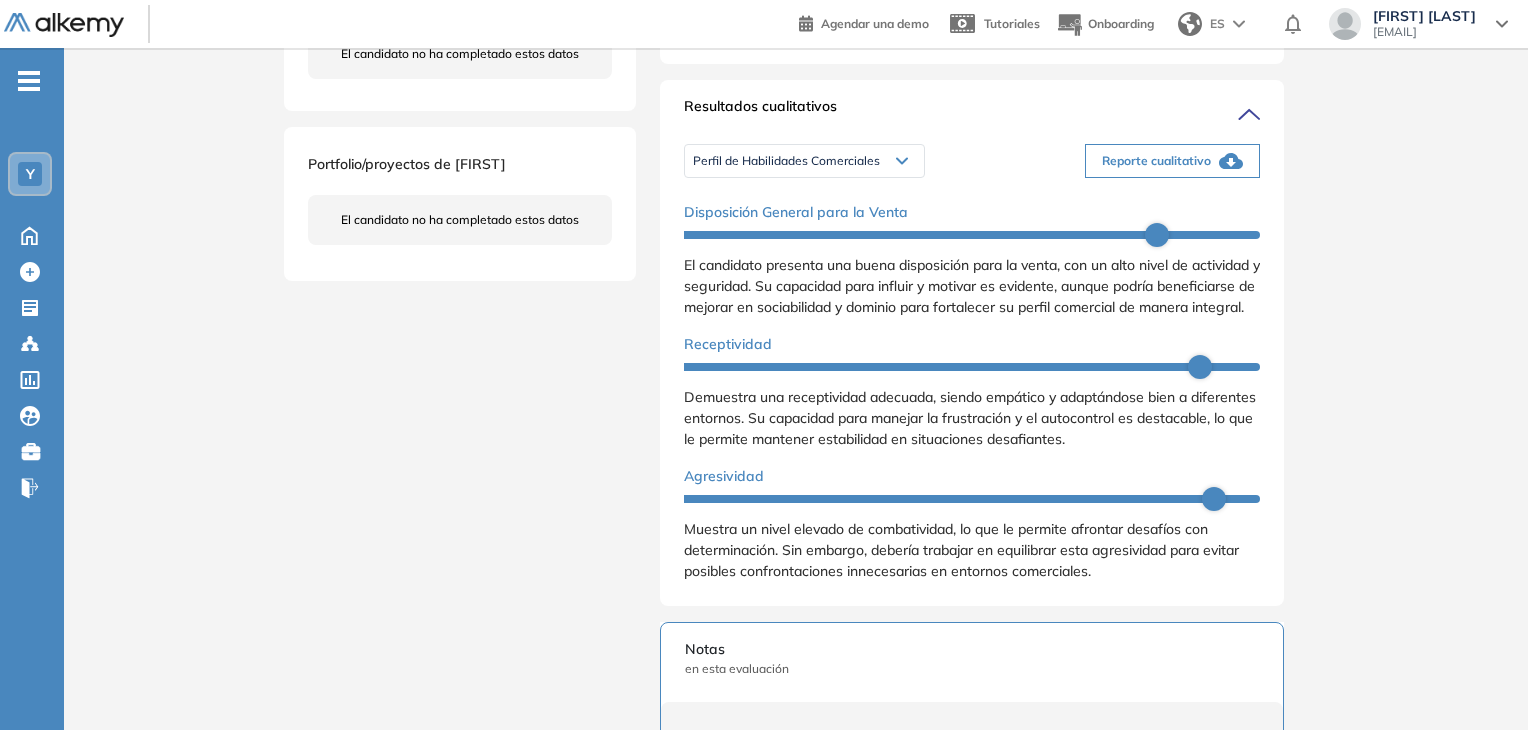 click on "Reporte cualitativo" at bounding box center [1156, 161] 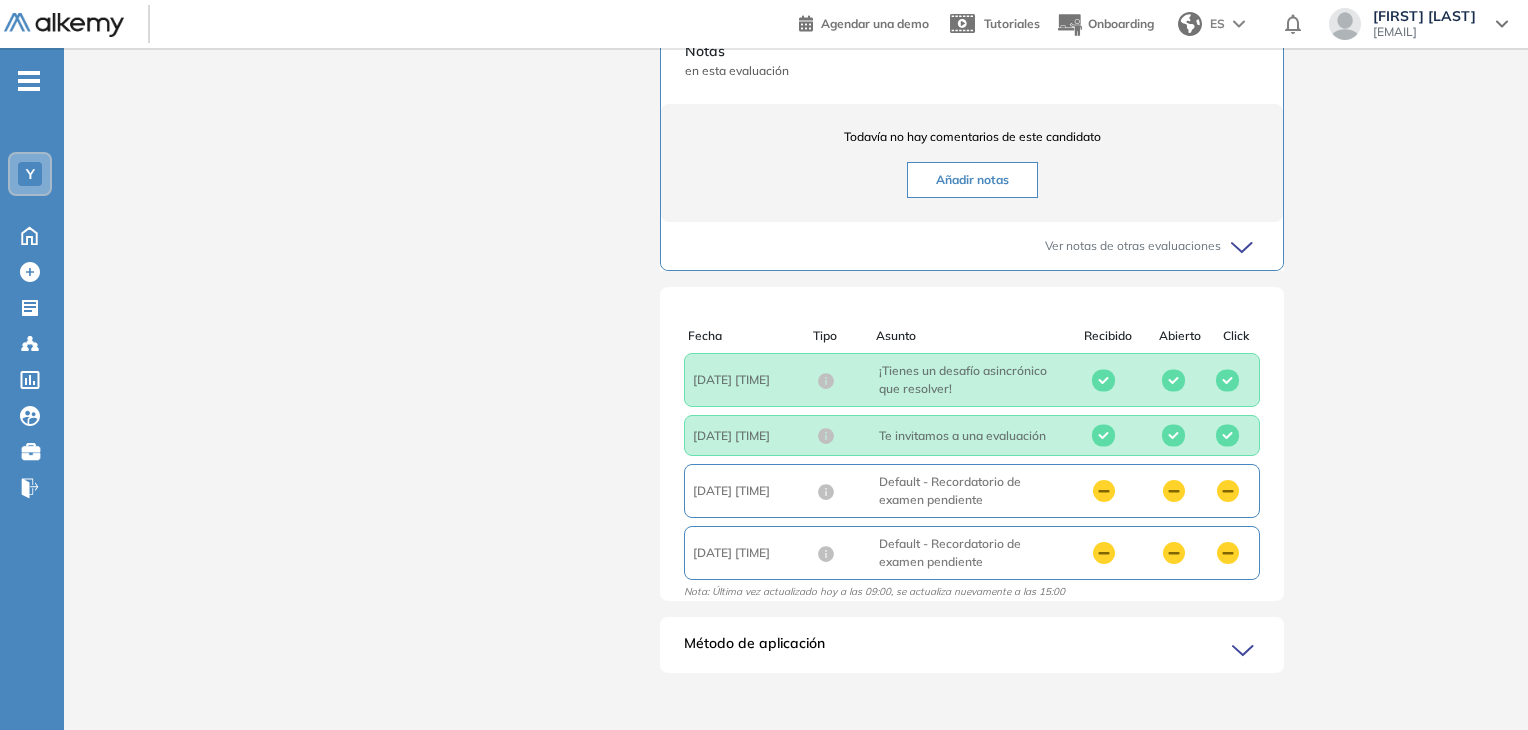 scroll, scrollTop: 1200, scrollLeft: 0, axis: vertical 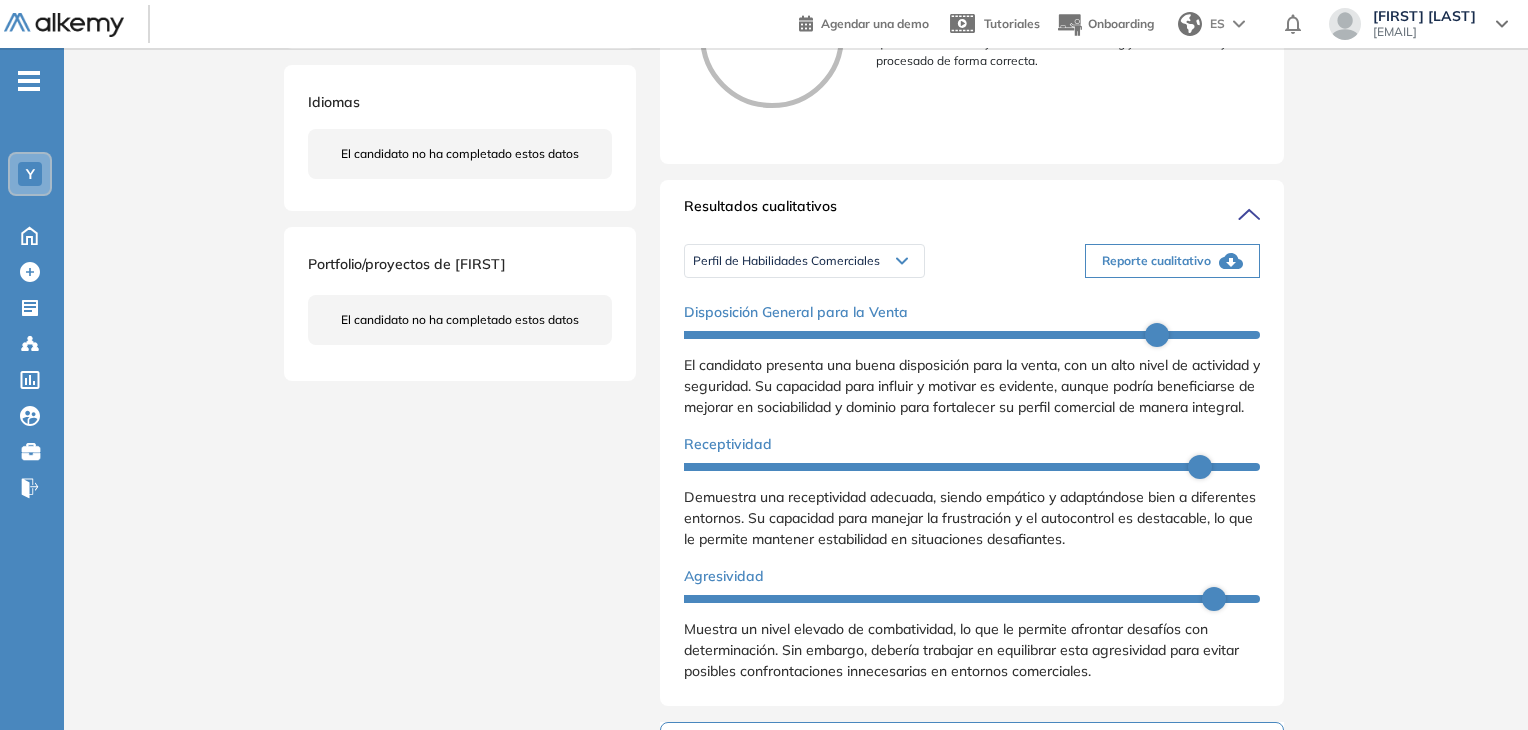 click on "Reporte cualitativo" at bounding box center (1156, 261) 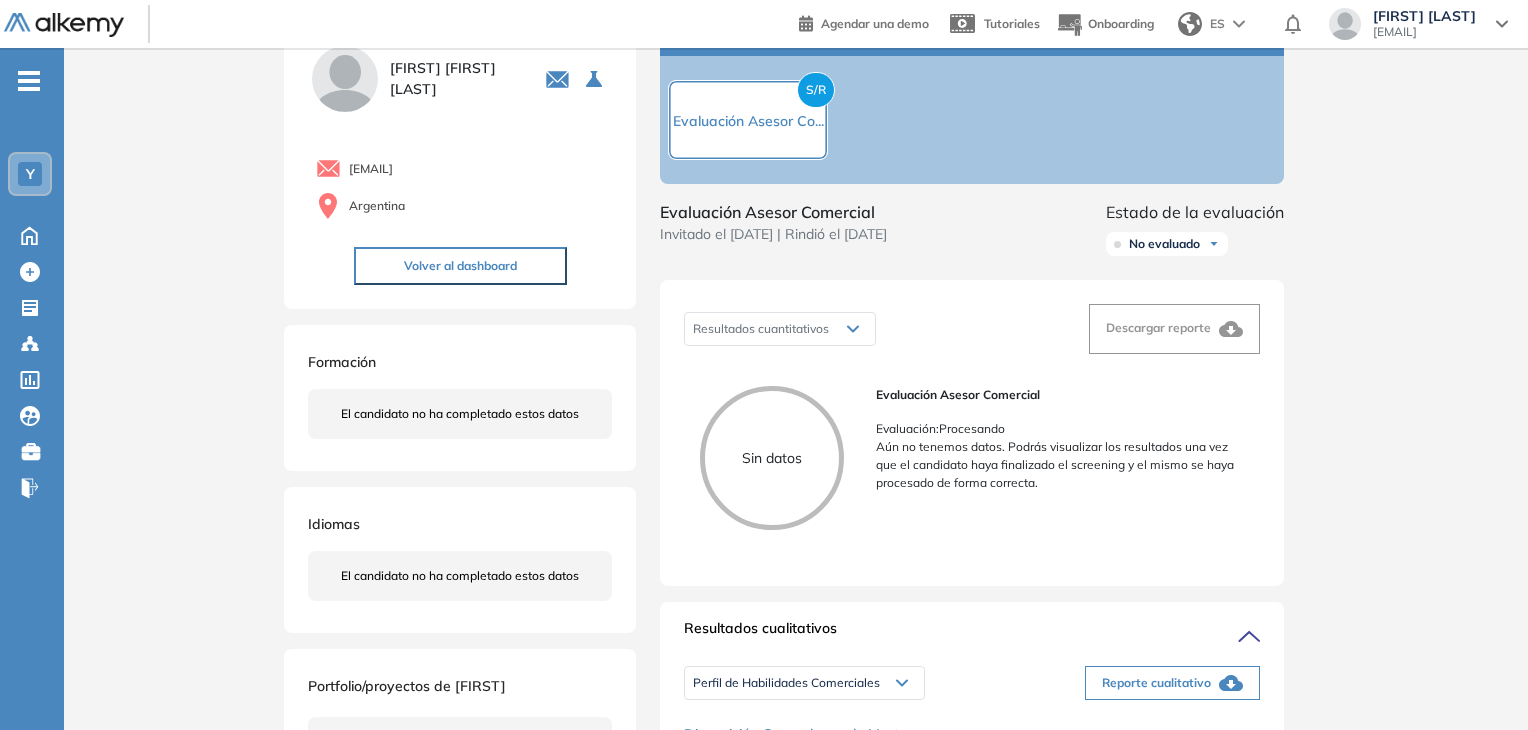 scroll, scrollTop: 200, scrollLeft: 0, axis: vertical 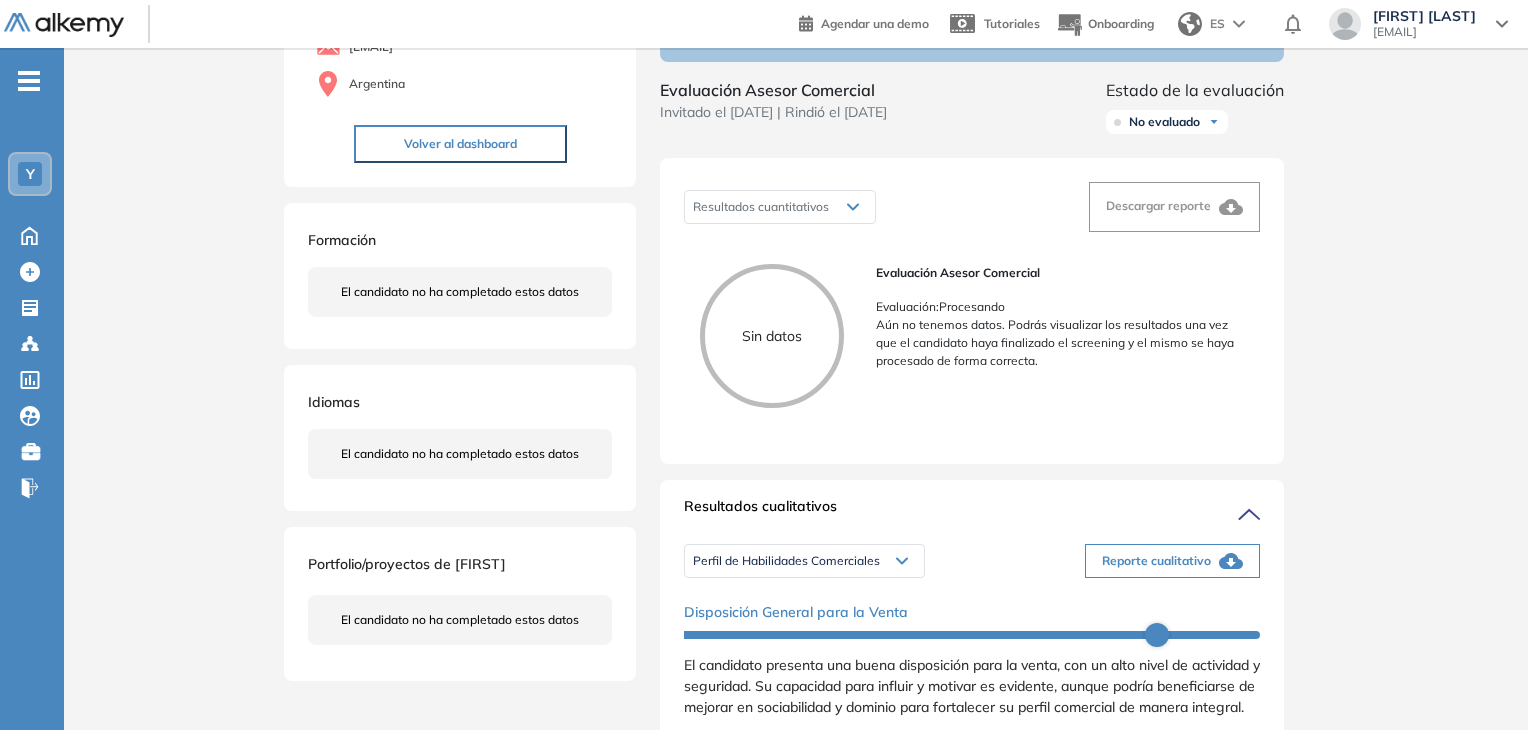 click on "No evaluado" at bounding box center (1164, 122) 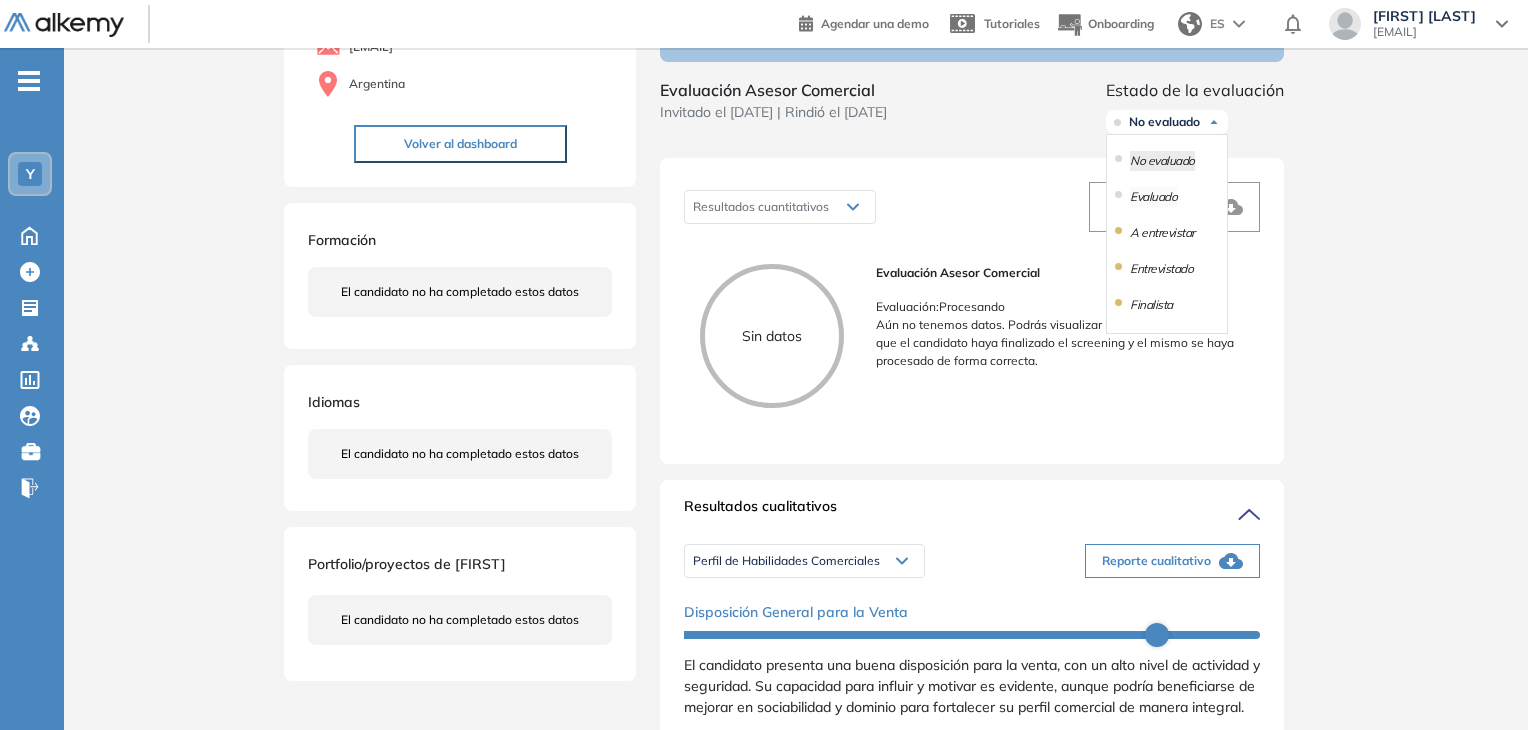 click on "Evaluado" at bounding box center (1153, 197) 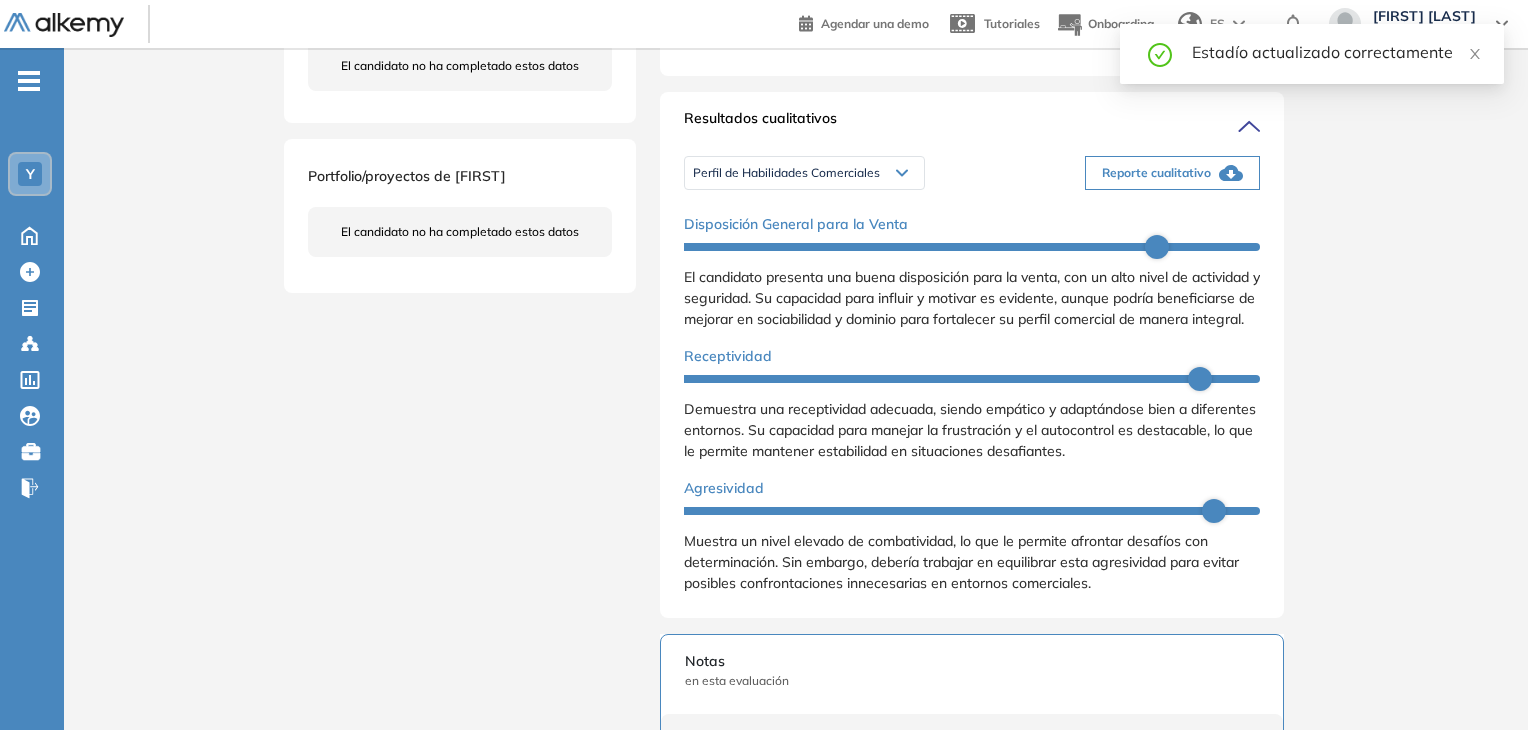 scroll, scrollTop: 600, scrollLeft: 0, axis: vertical 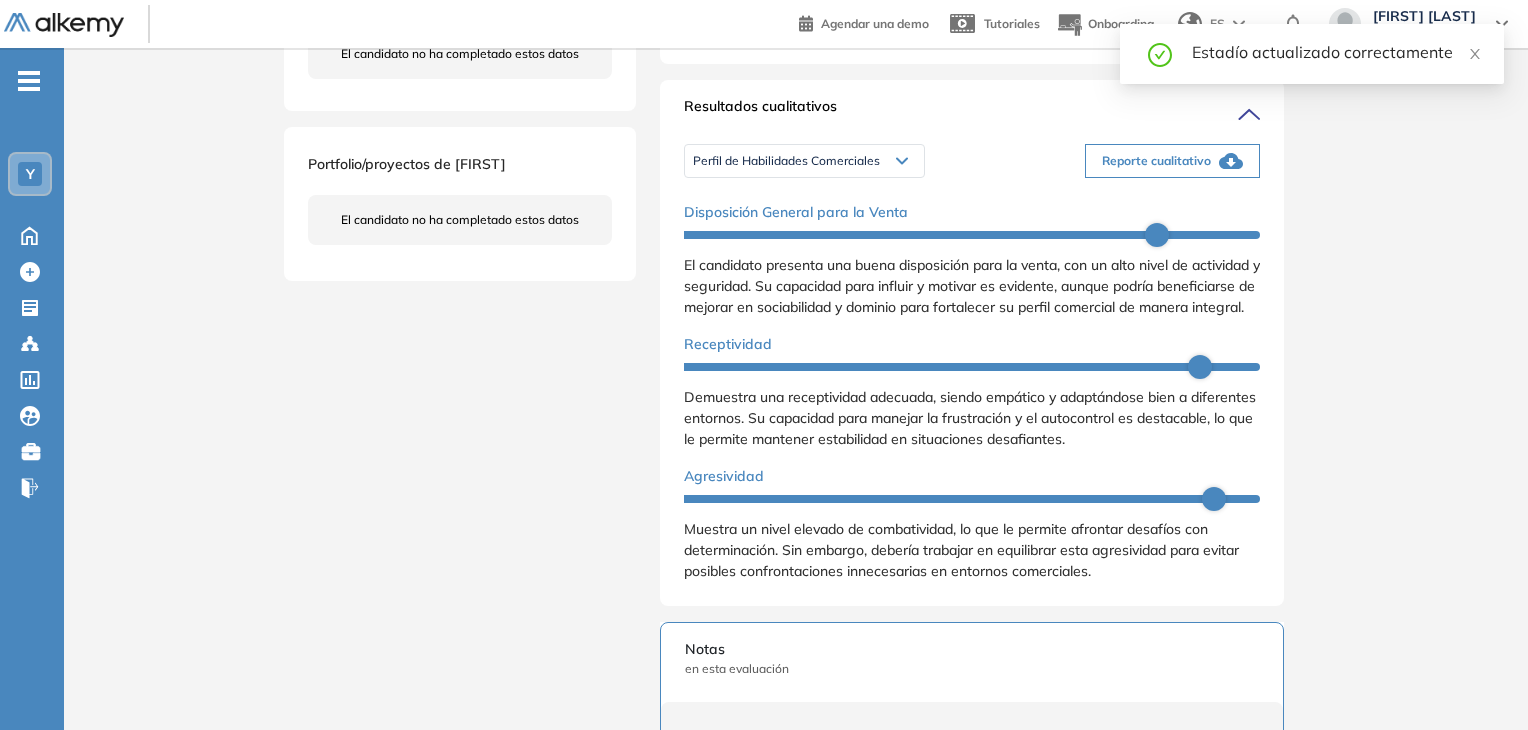 click on "Reporte cualitativo" at bounding box center (1156, 161) 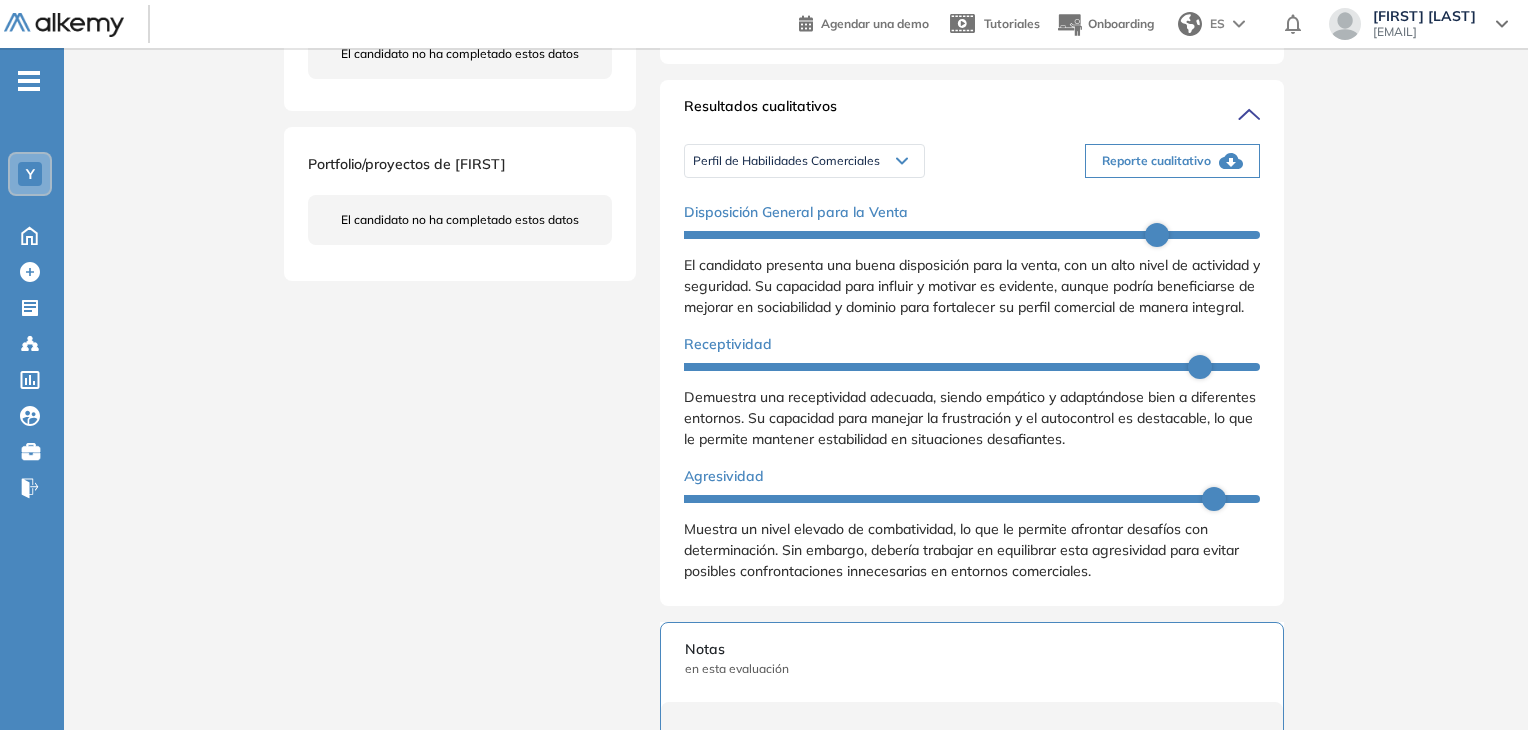 scroll, scrollTop: 2, scrollLeft: 0, axis: vertical 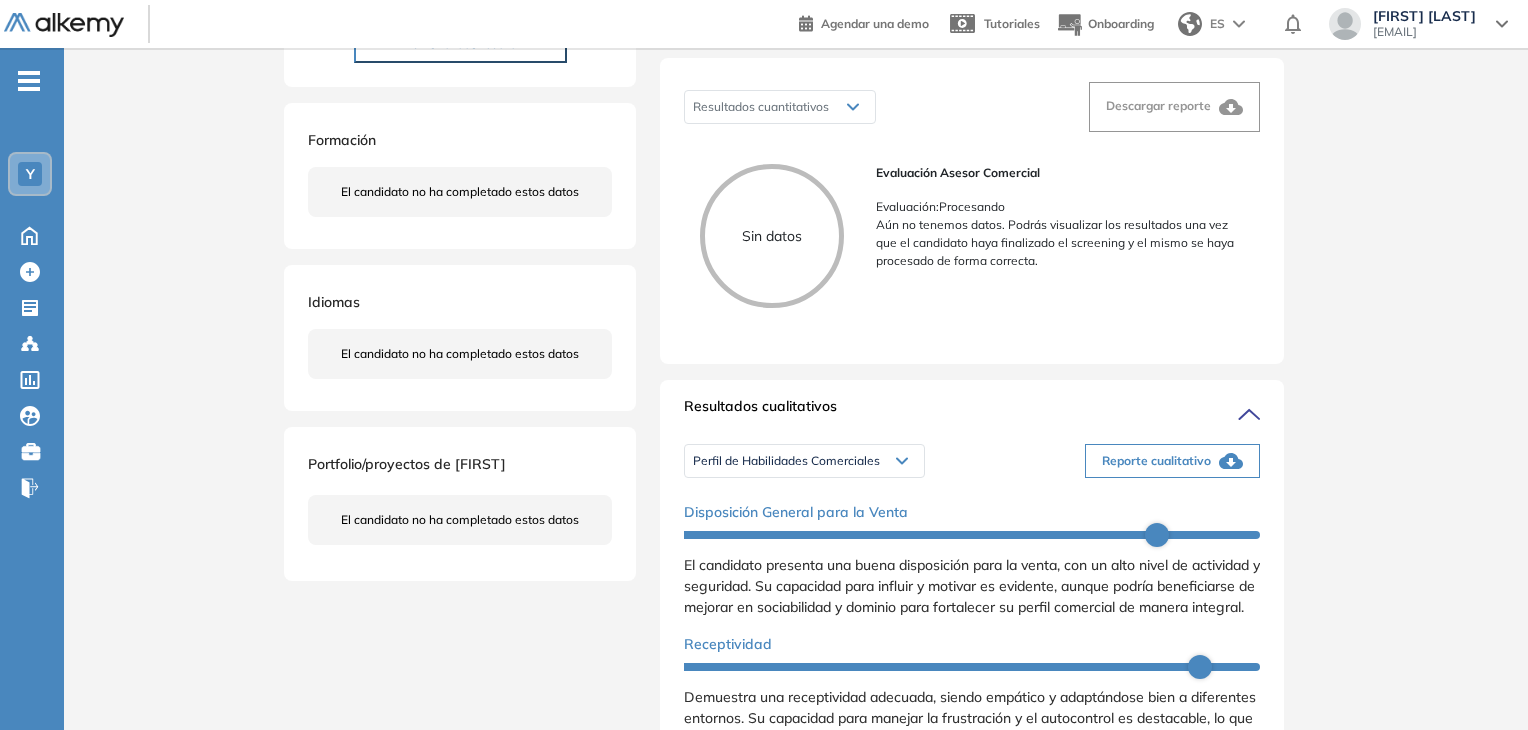 click on "Reporte cualitativo" at bounding box center [1156, 461] 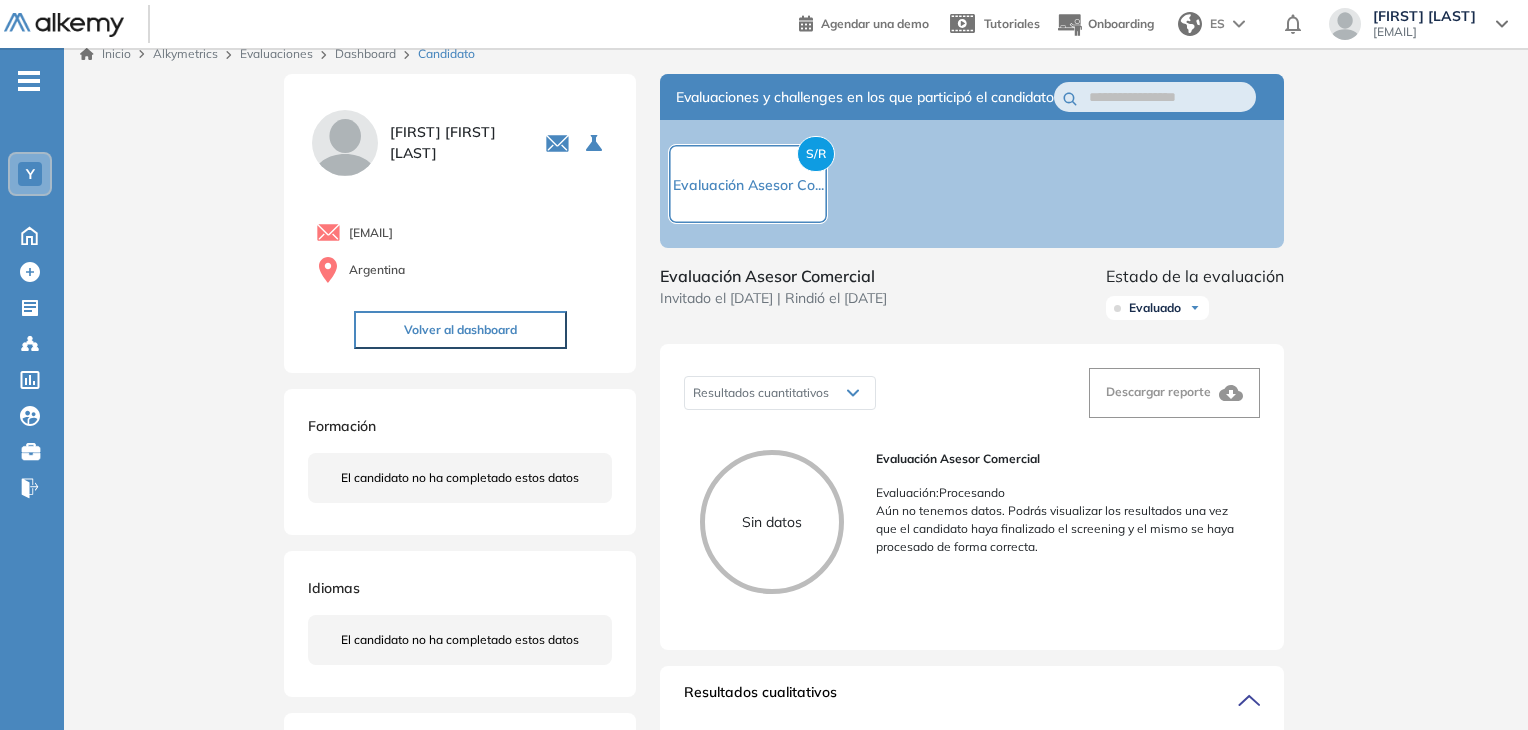scroll, scrollTop: 0, scrollLeft: 0, axis: both 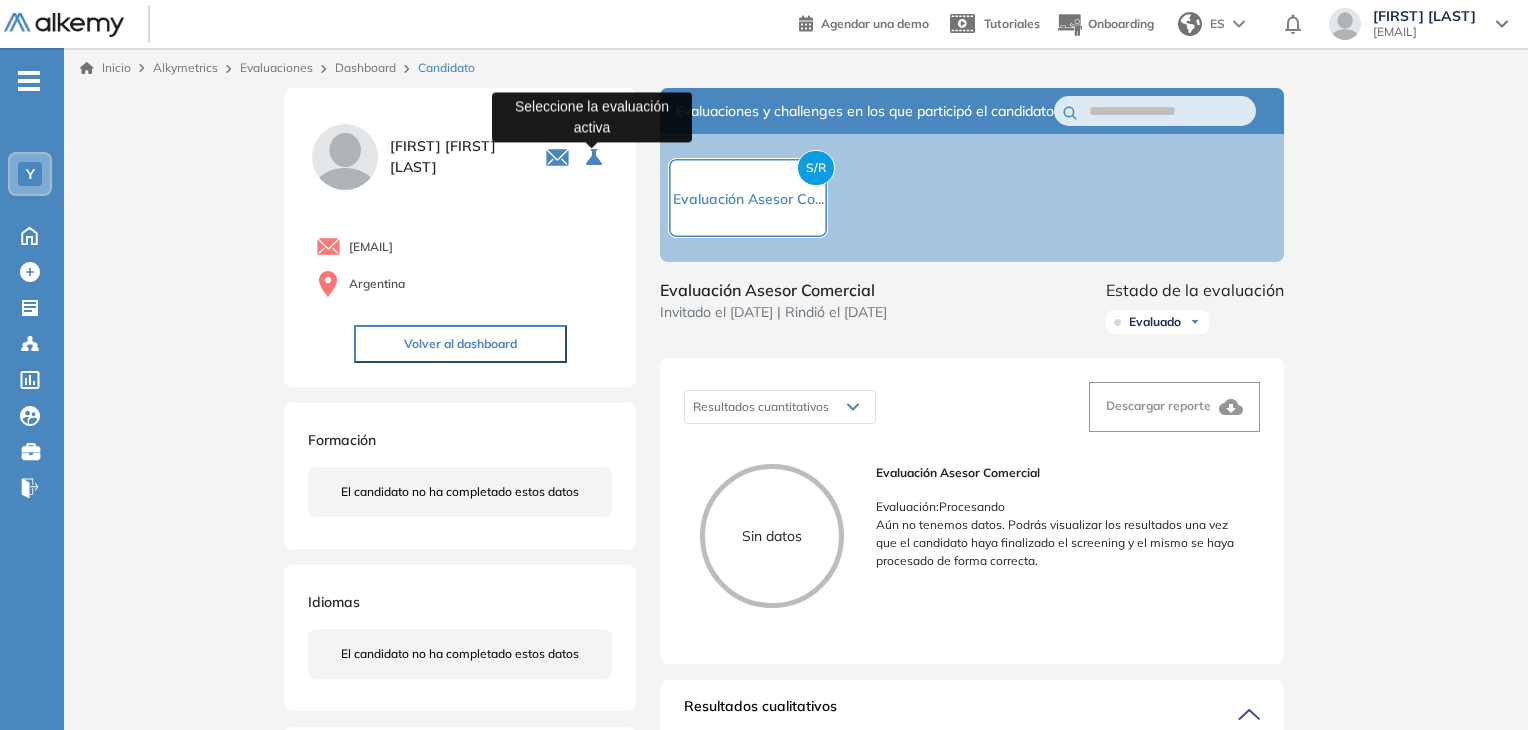 click 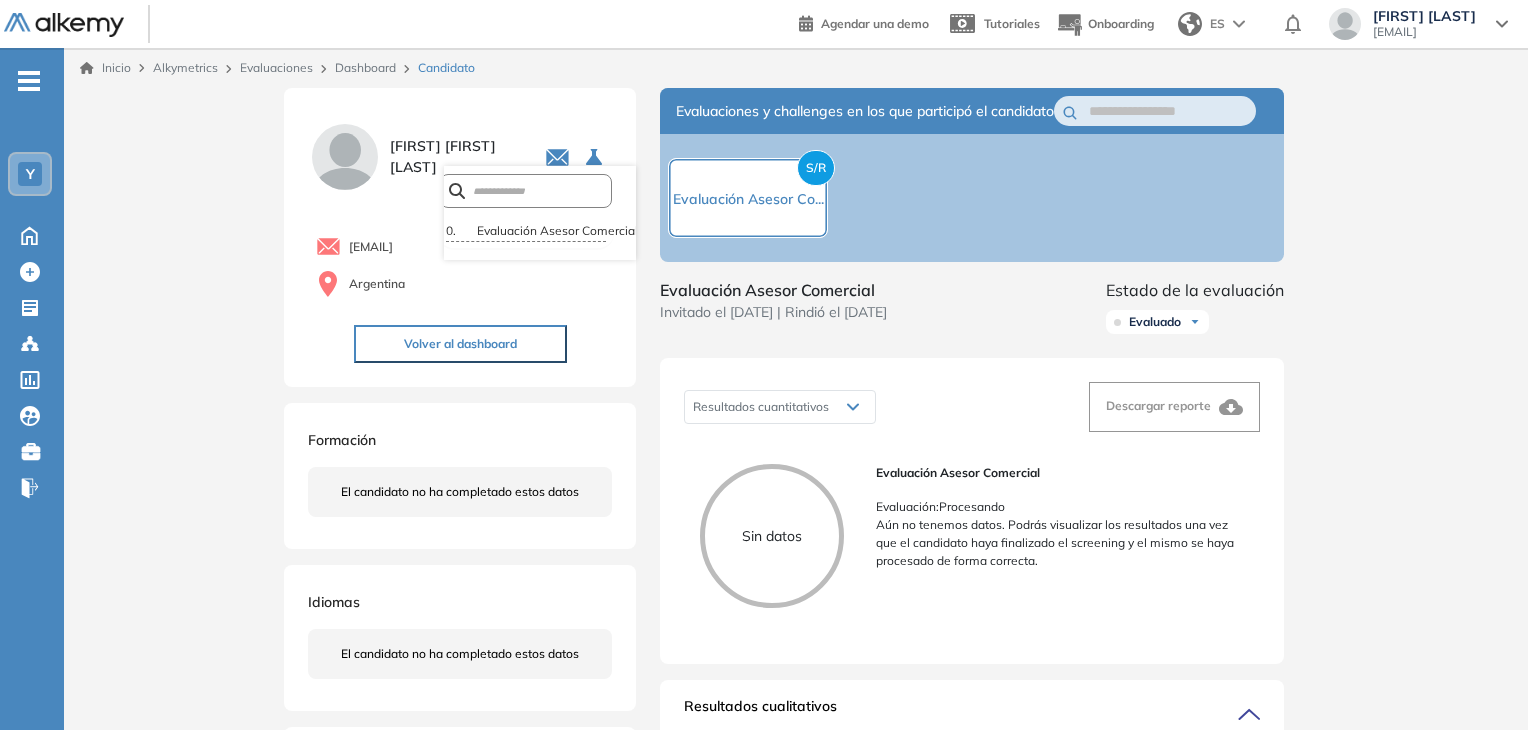 scroll, scrollTop: 0, scrollLeft: 0, axis: both 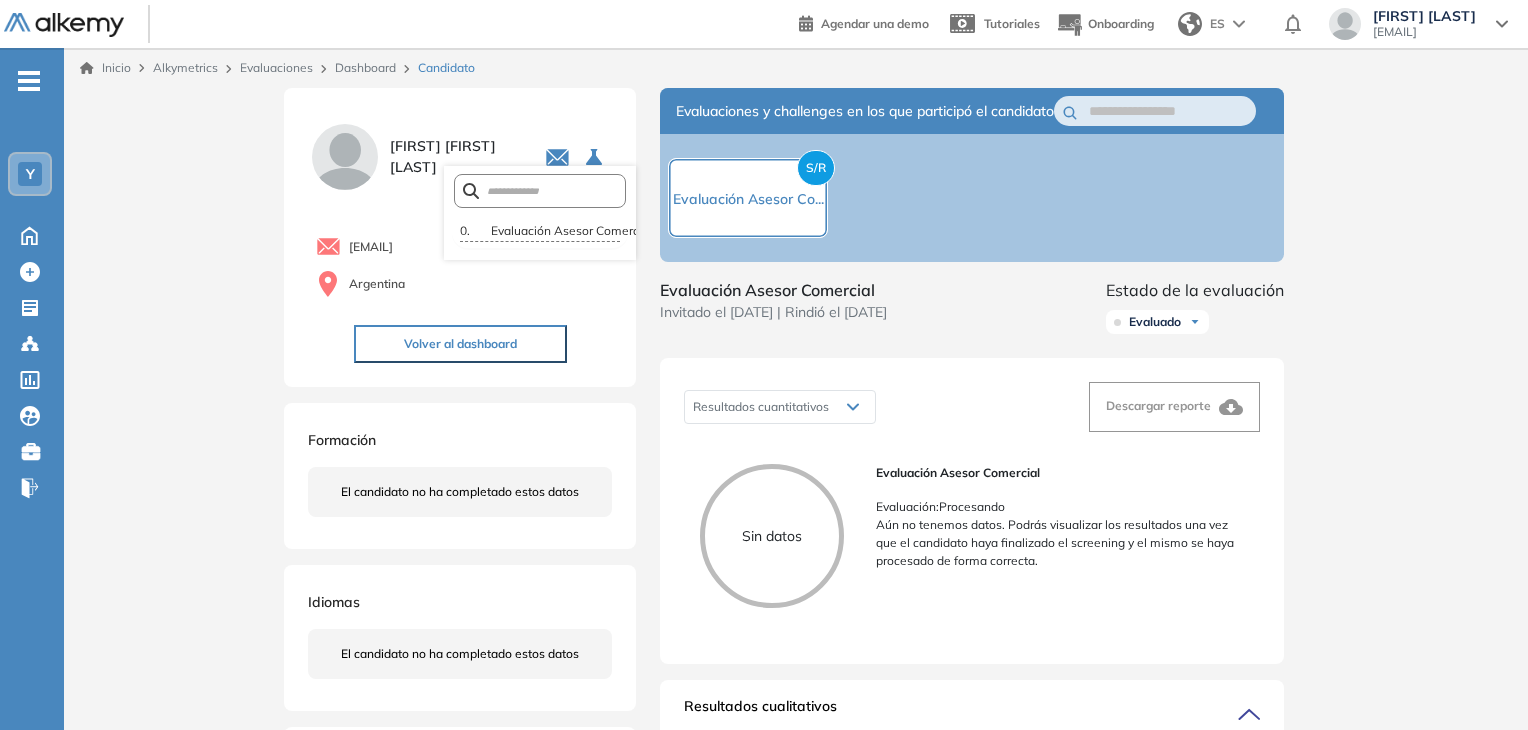 click on "Evaluación Asesor Comercial" at bounding box center (773, 290) 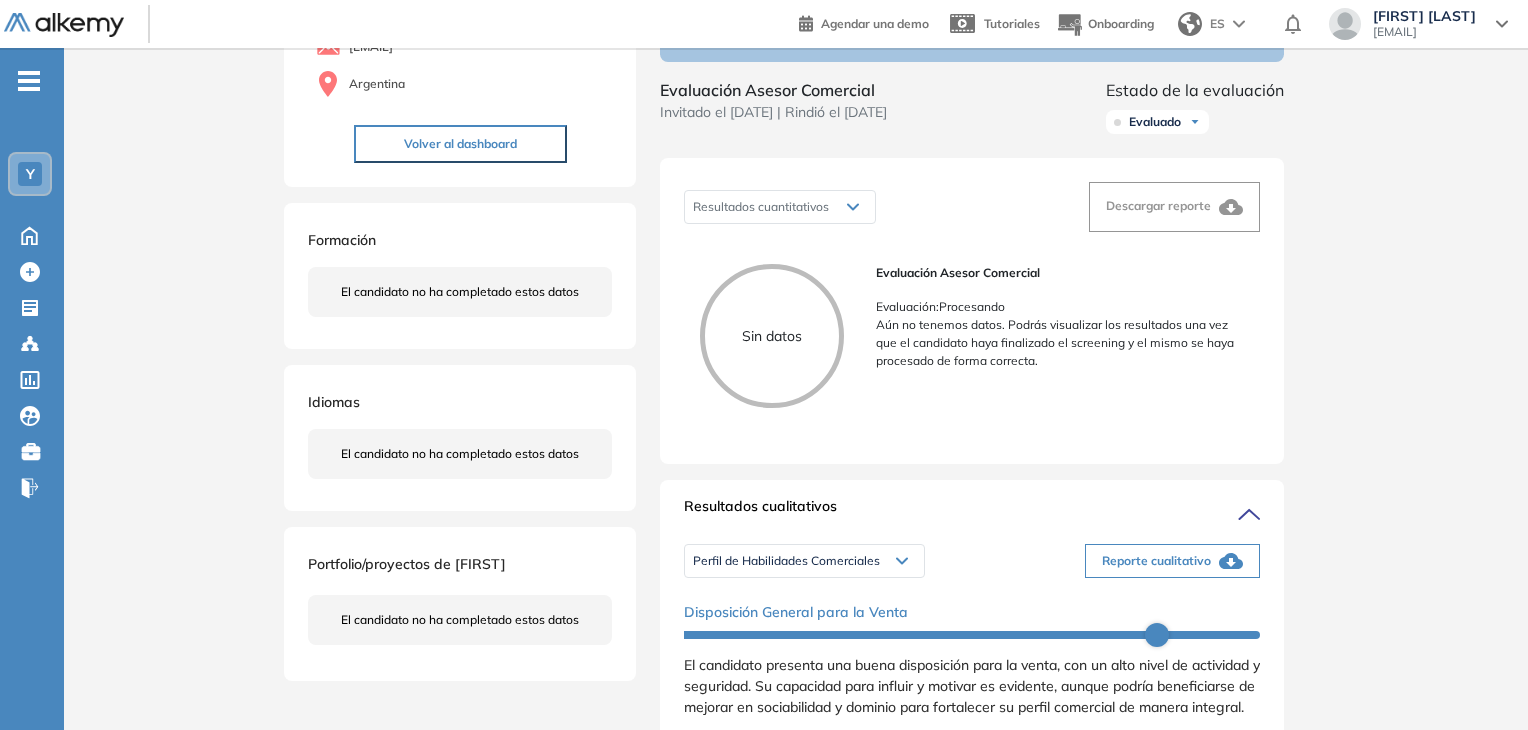 scroll, scrollTop: 0, scrollLeft: 0, axis: both 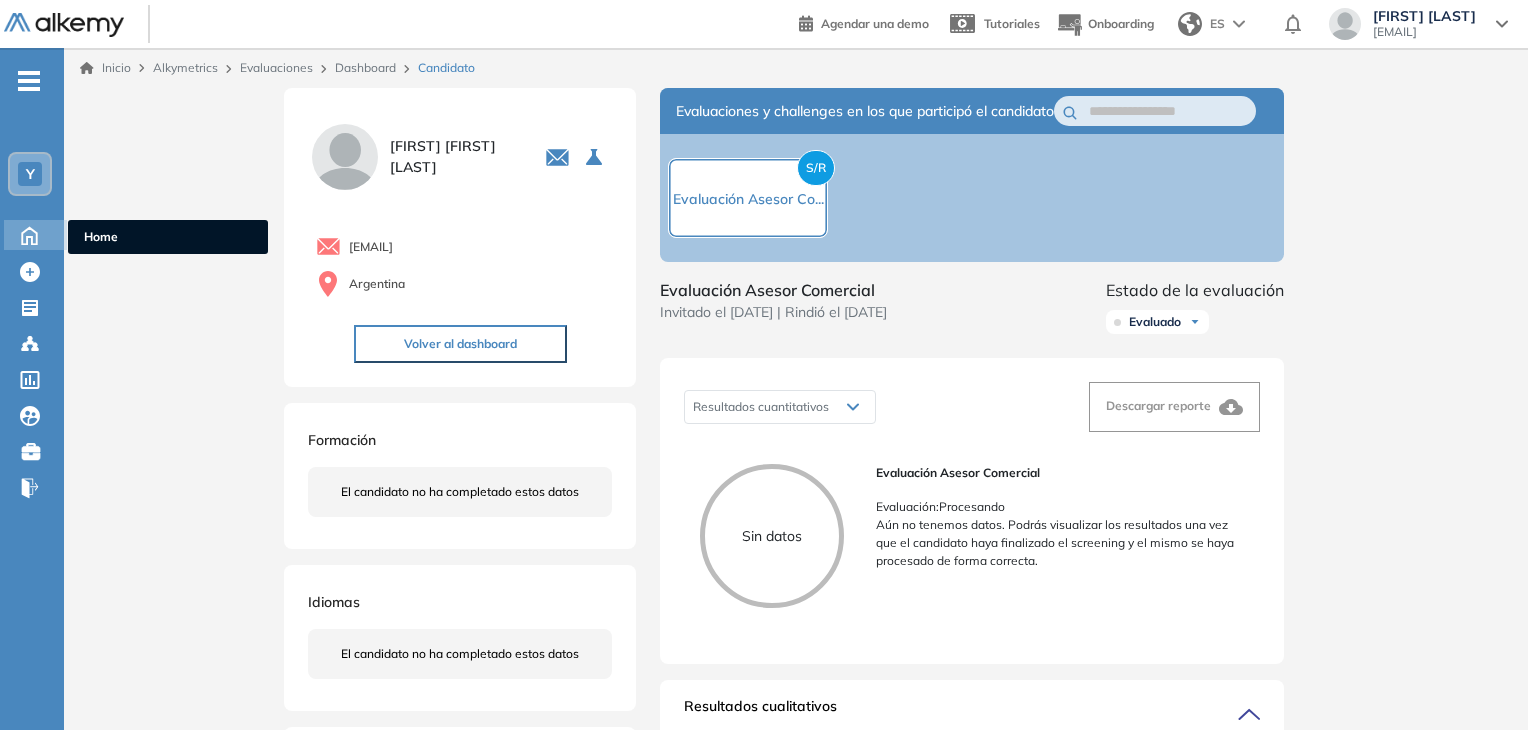 click 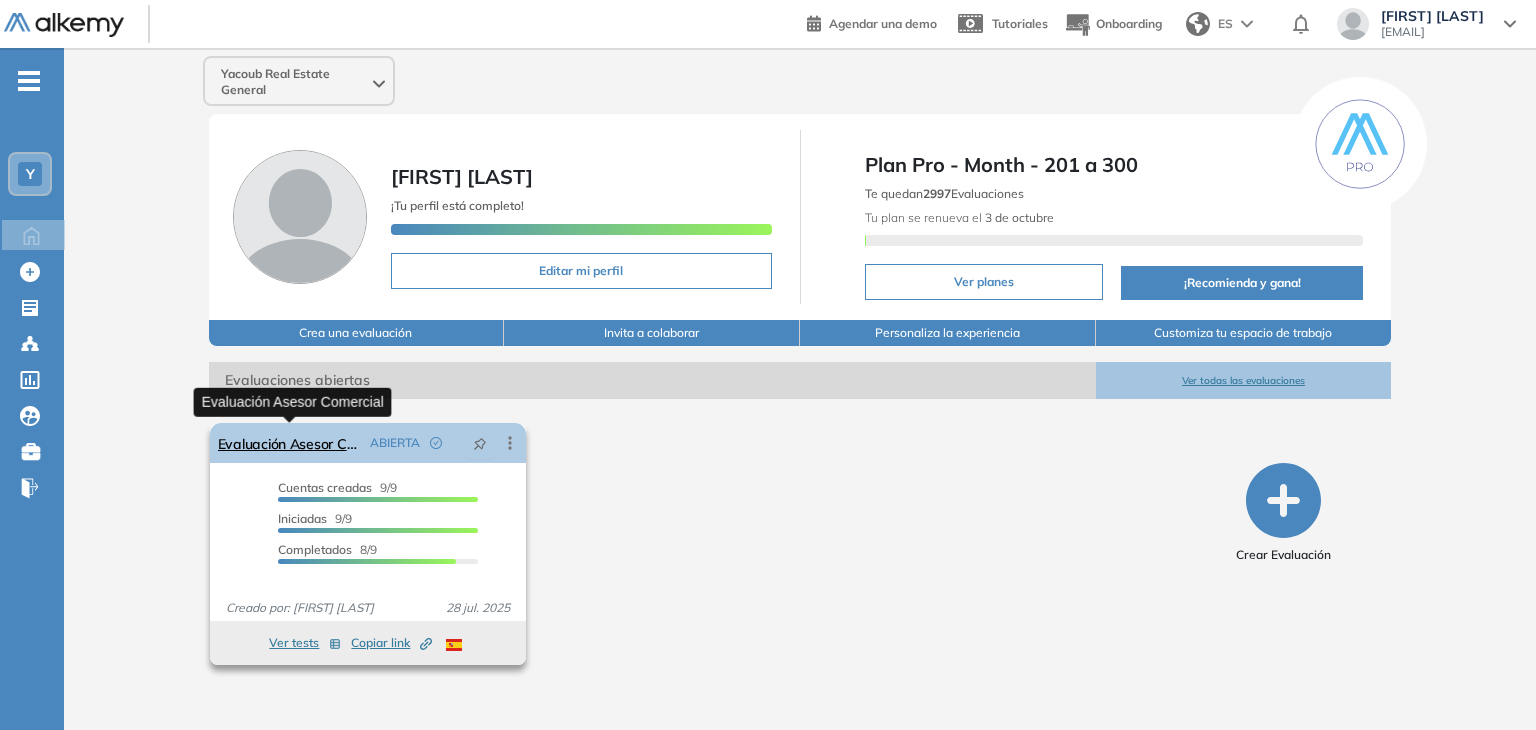 click on "Evaluación Asesor Comercial" at bounding box center (290, 443) 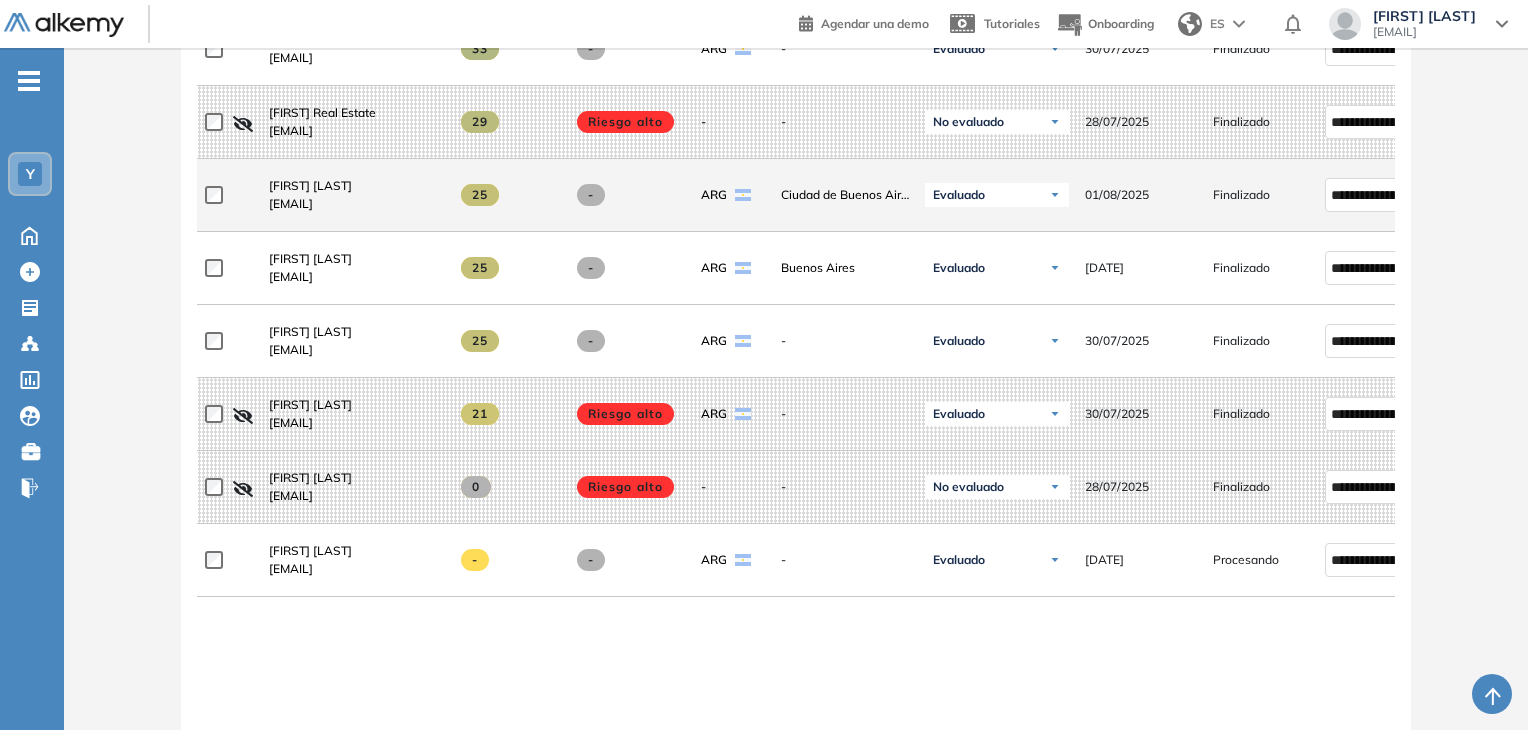 scroll, scrollTop: 900, scrollLeft: 0, axis: vertical 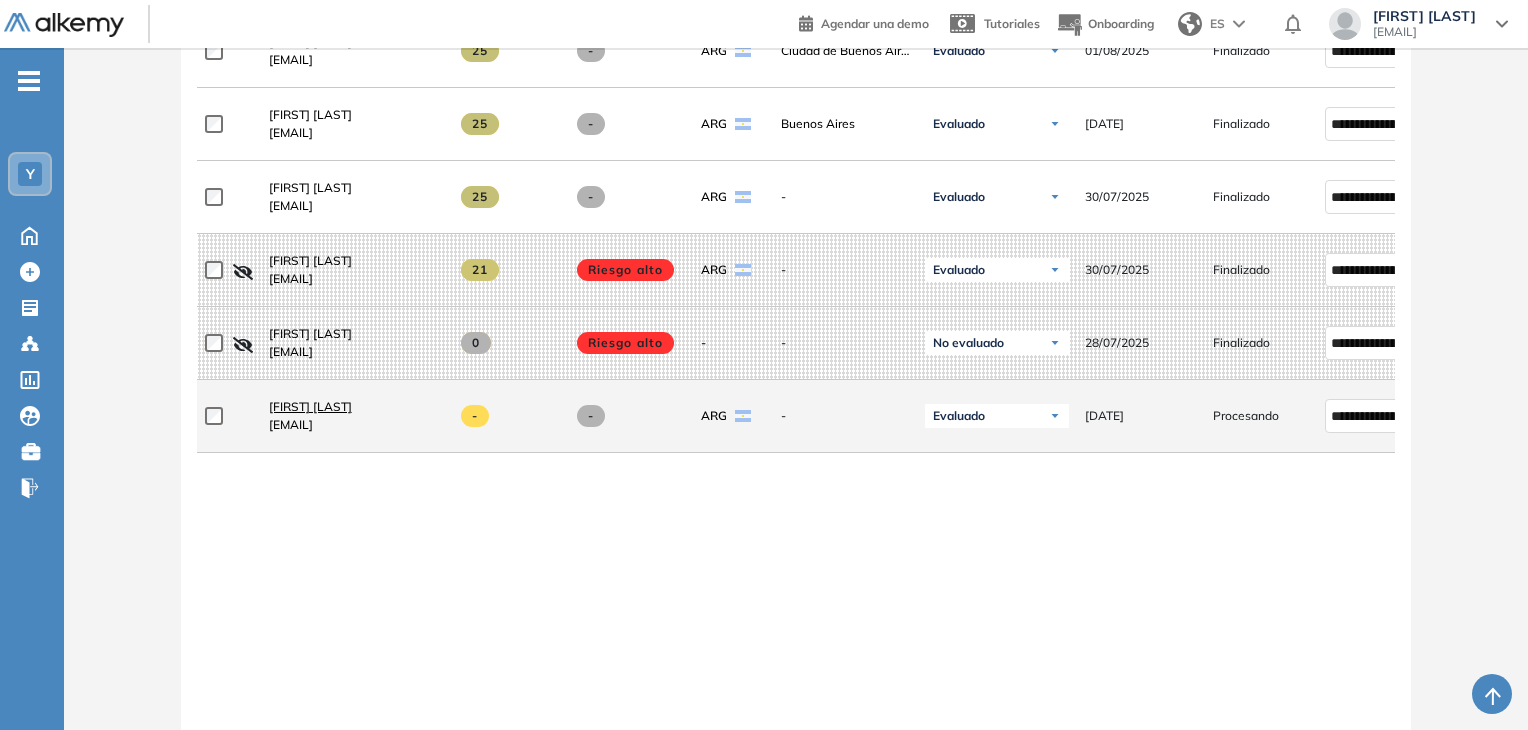click on "[FIRST] [LAST]" at bounding box center (310, 406) 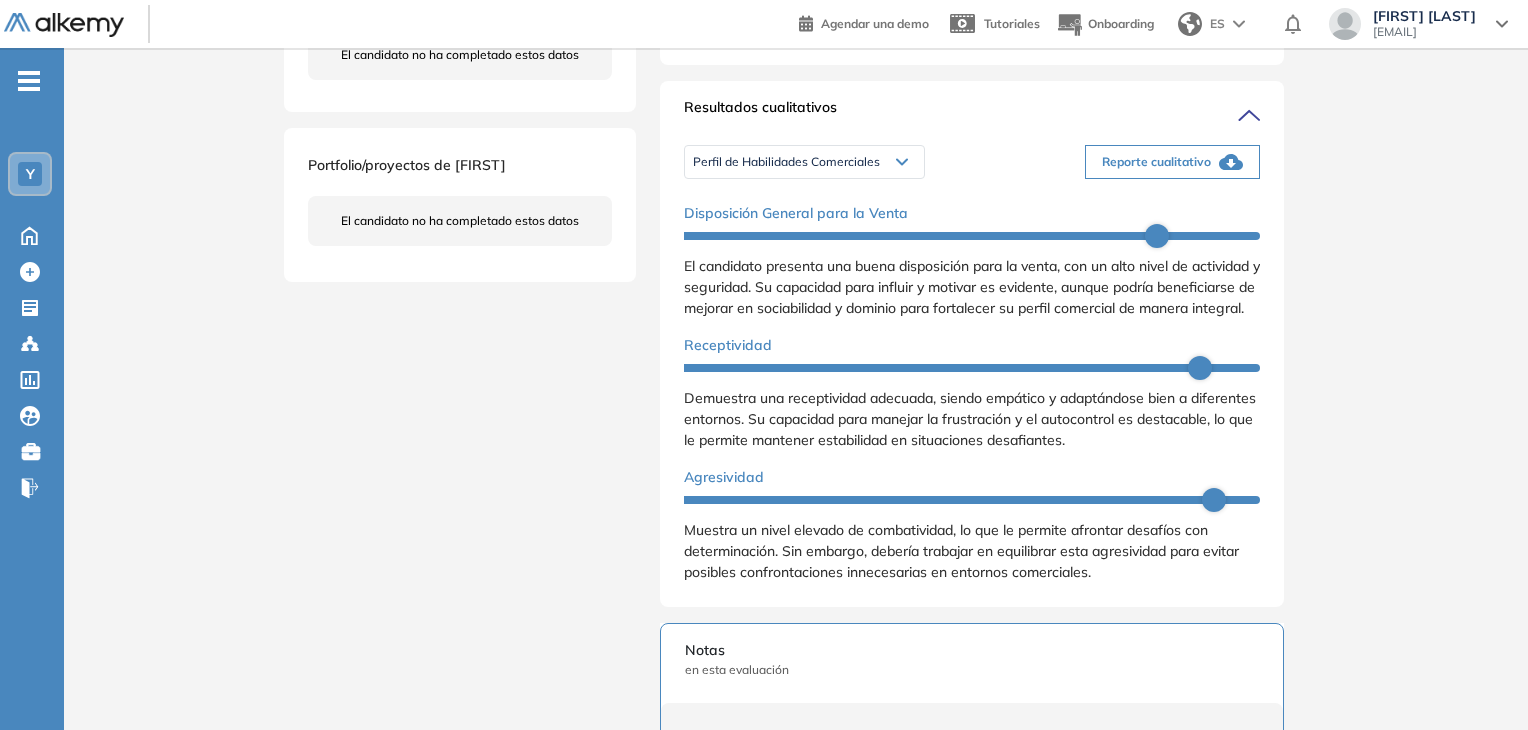 scroll, scrollTop: 600, scrollLeft: 0, axis: vertical 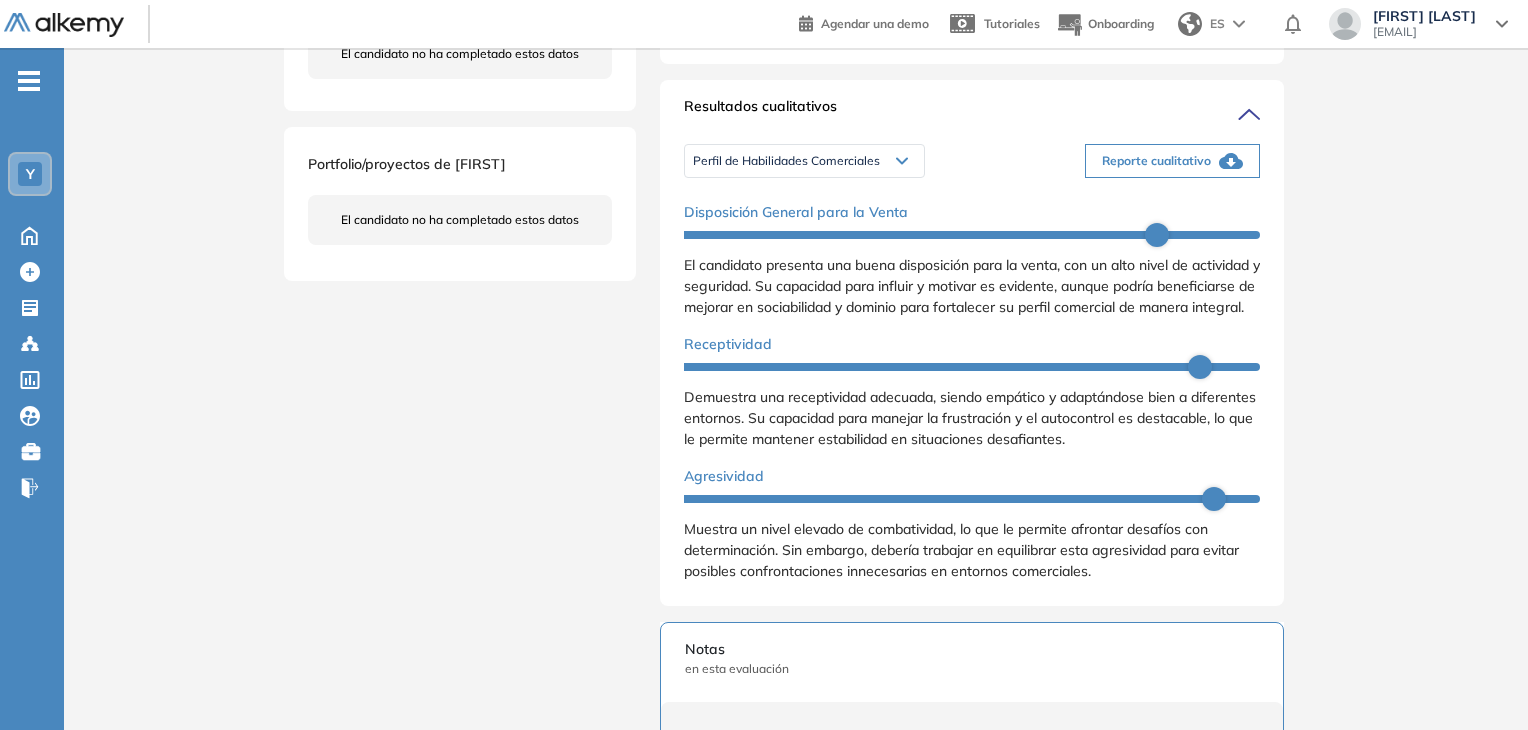 click on "Reporte cualitativo" at bounding box center [1172, 161] 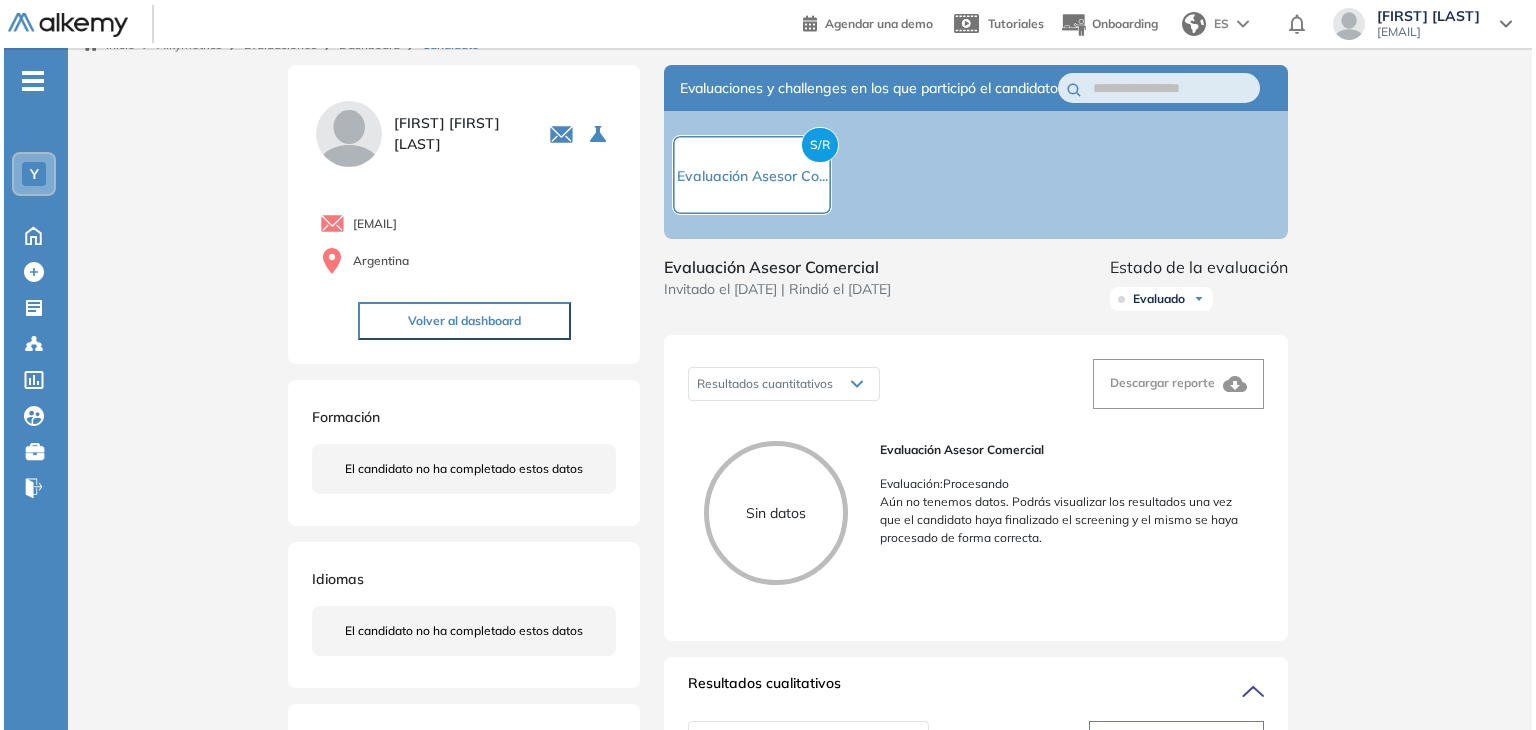 scroll, scrollTop: 0, scrollLeft: 0, axis: both 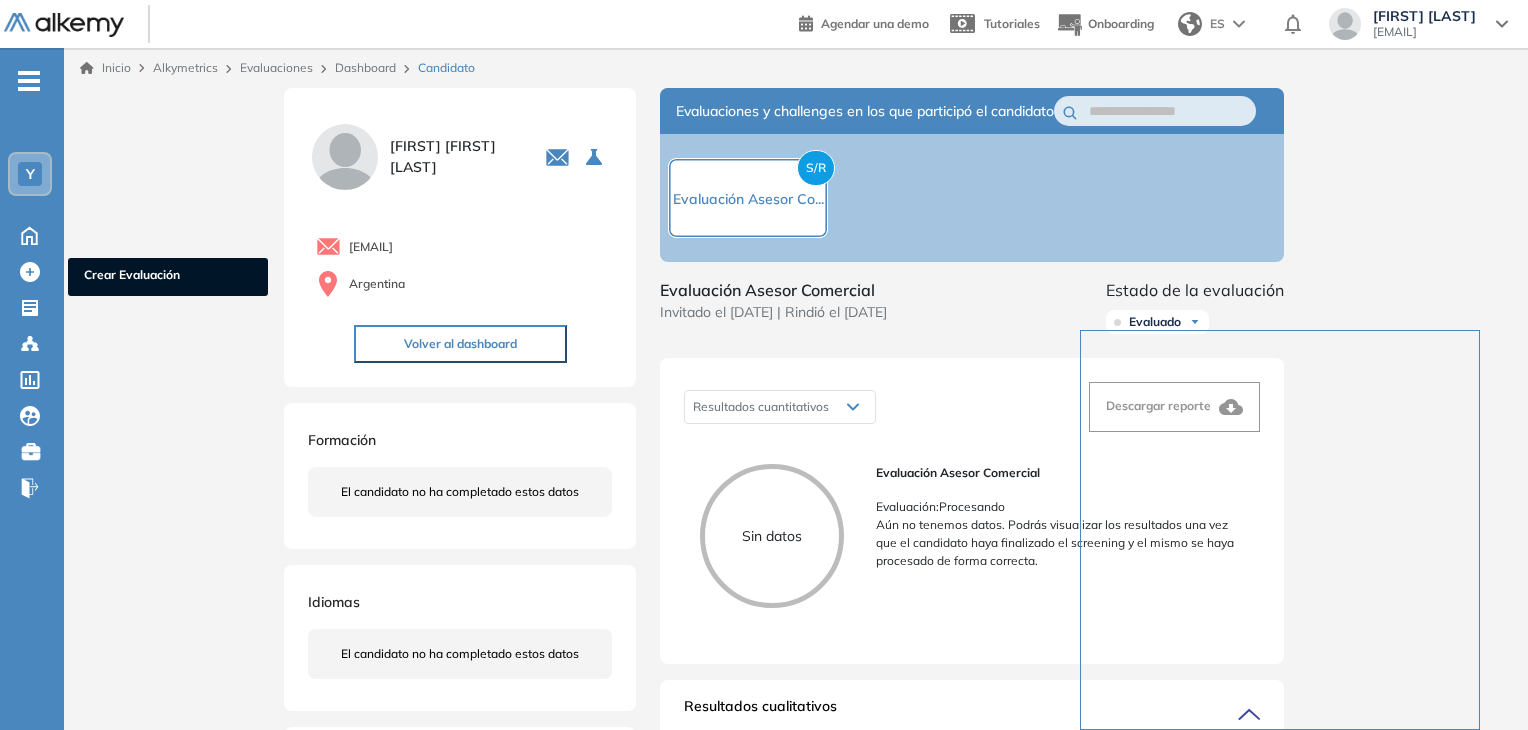 click on "Crear Evaluación Crear Evaluación" at bounding box center [30, 272] 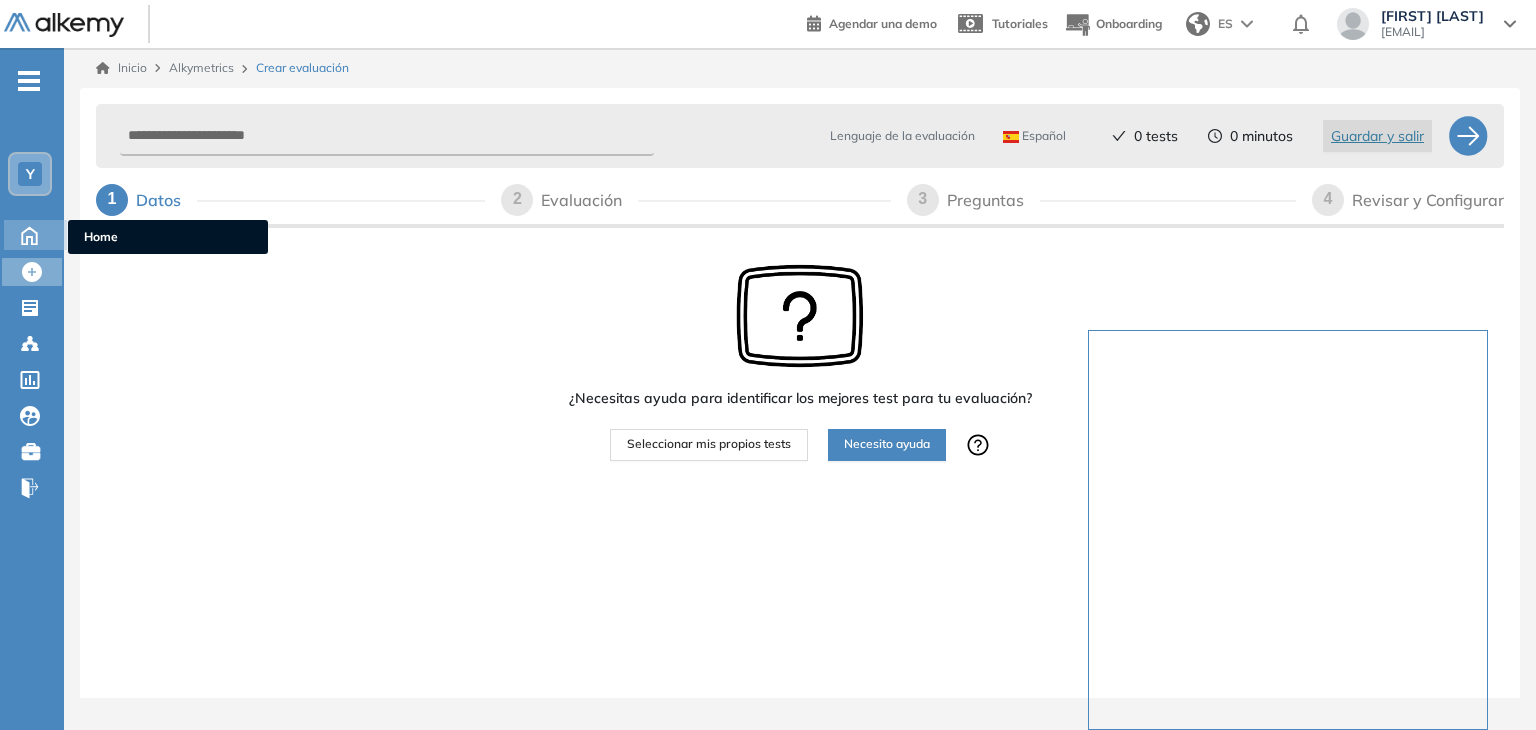 click 